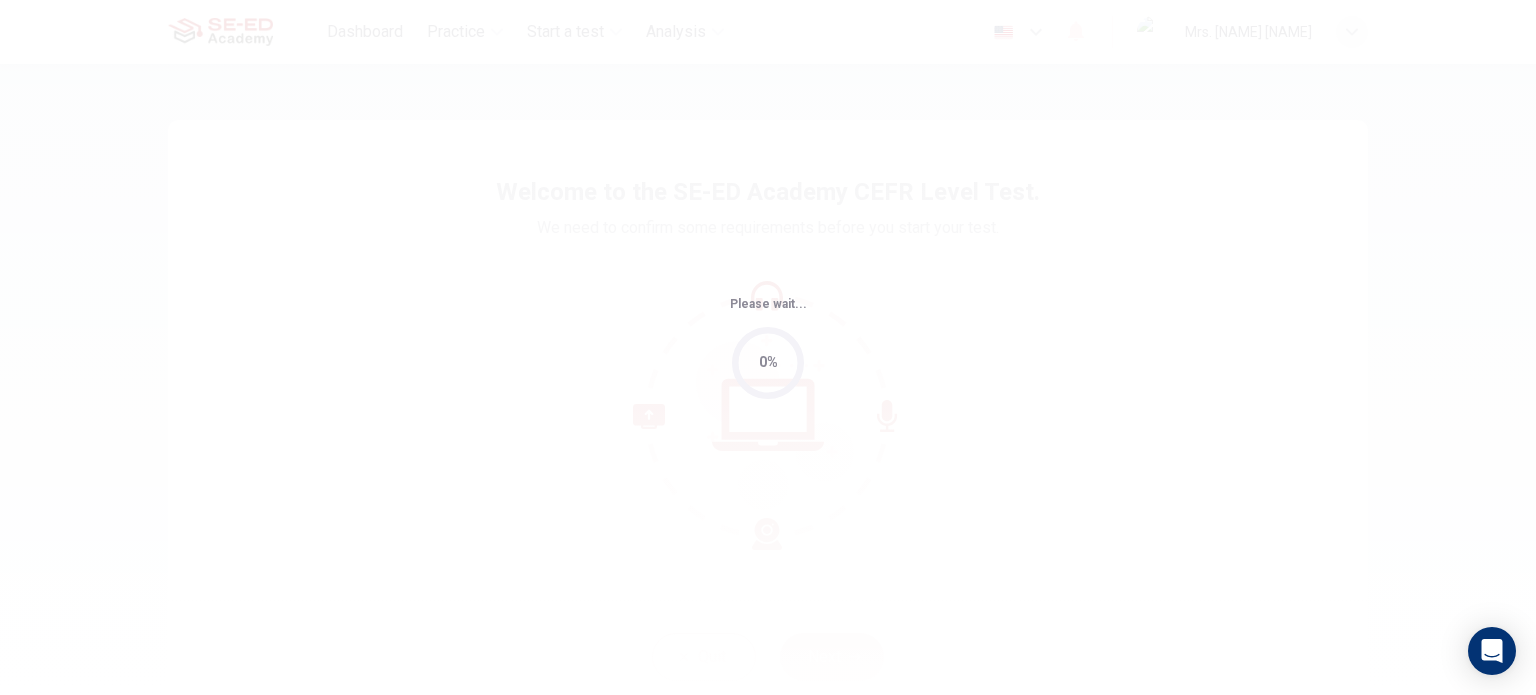 scroll, scrollTop: 0, scrollLeft: 0, axis: both 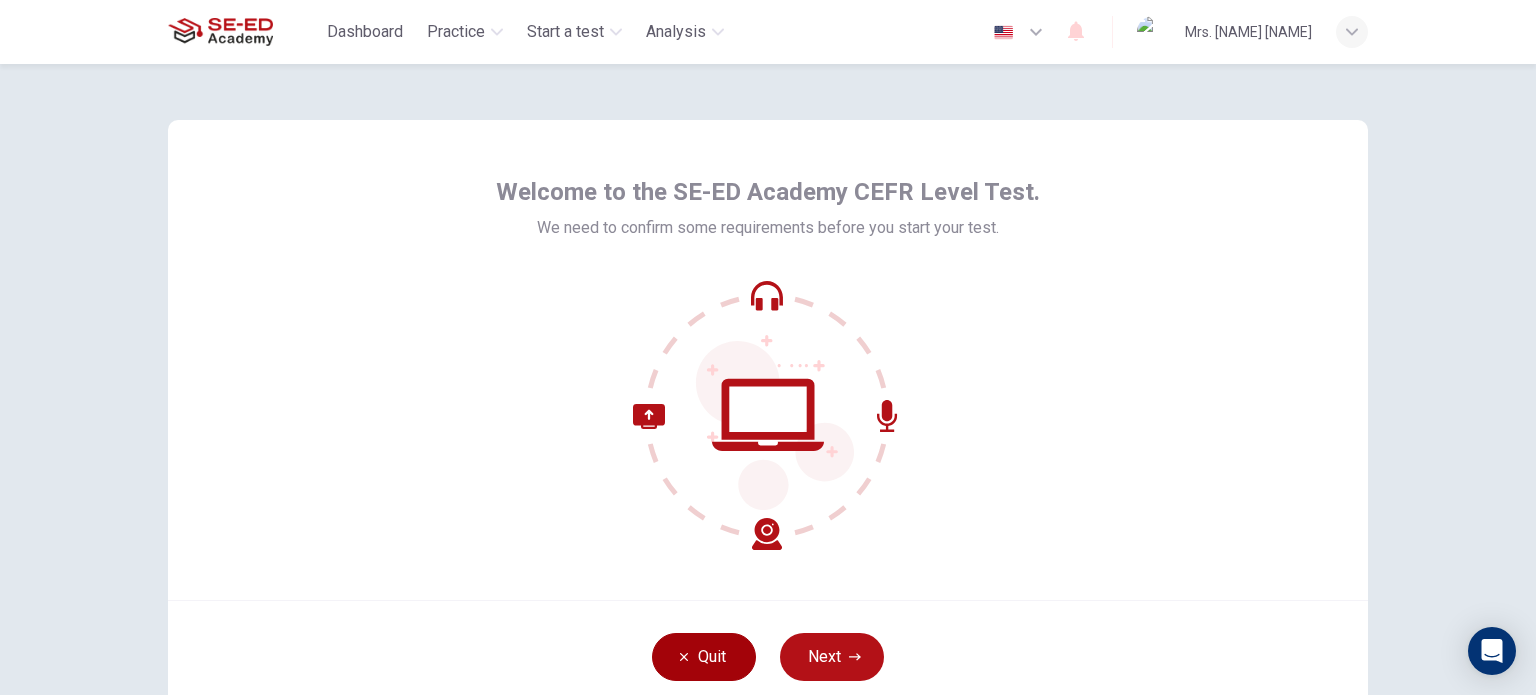 click on "Quit" at bounding box center (704, 657) 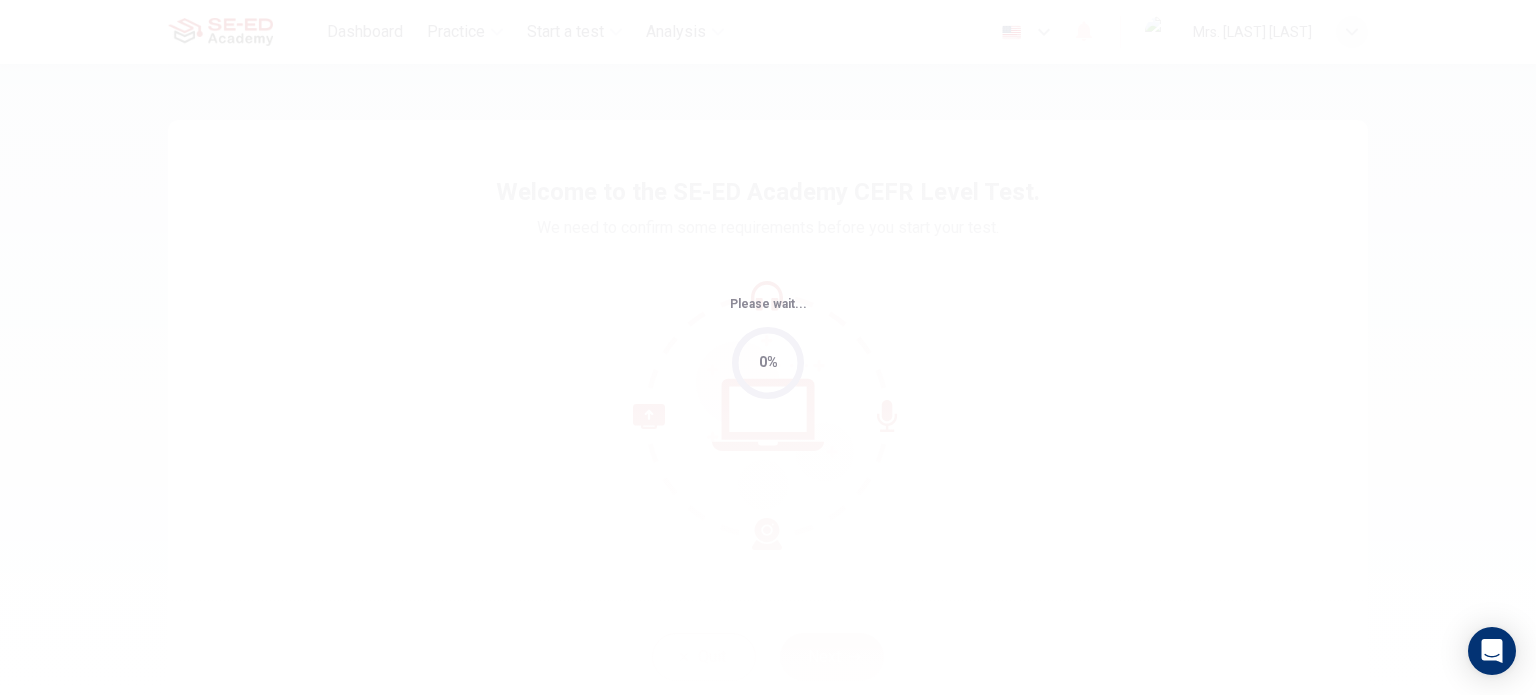 scroll, scrollTop: 0, scrollLeft: 0, axis: both 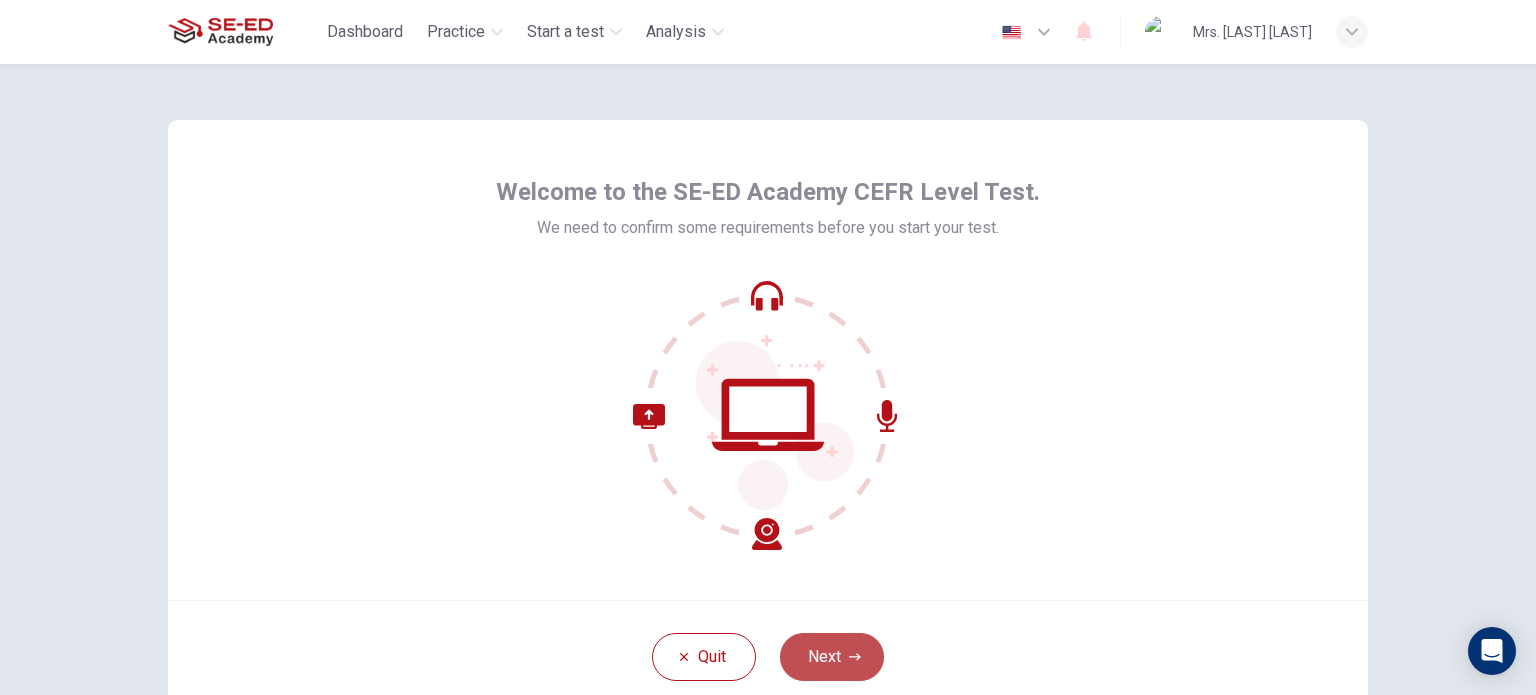 click on "Next" at bounding box center (832, 657) 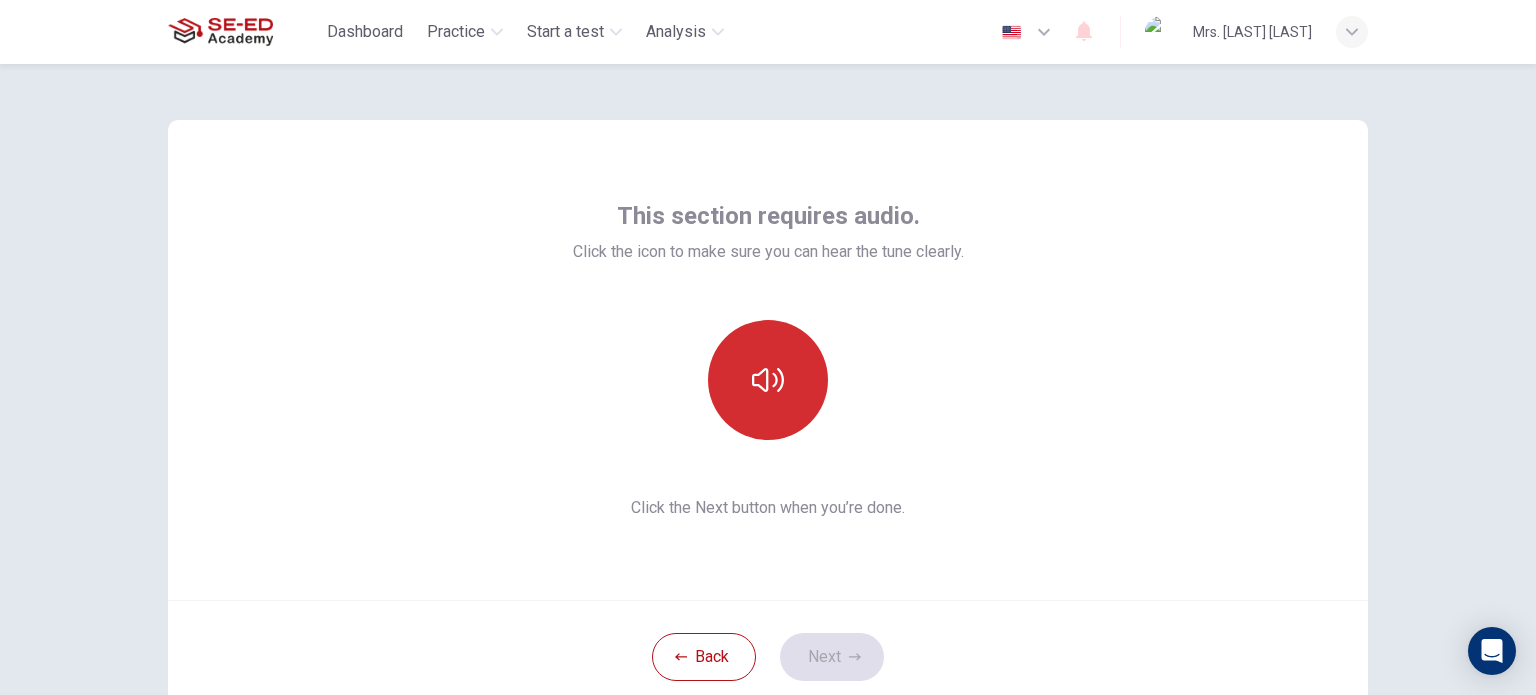click at bounding box center (768, 380) 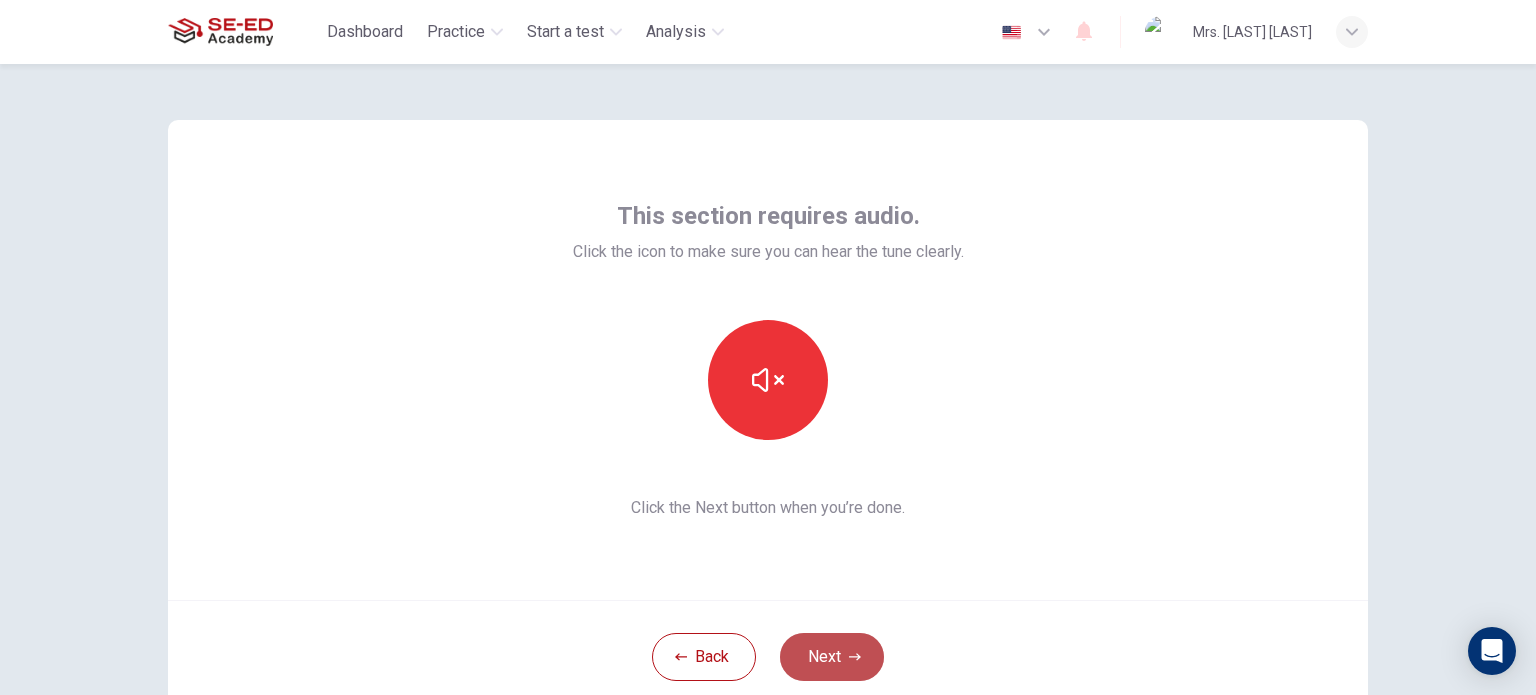 click on "Next" at bounding box center (832, 657) 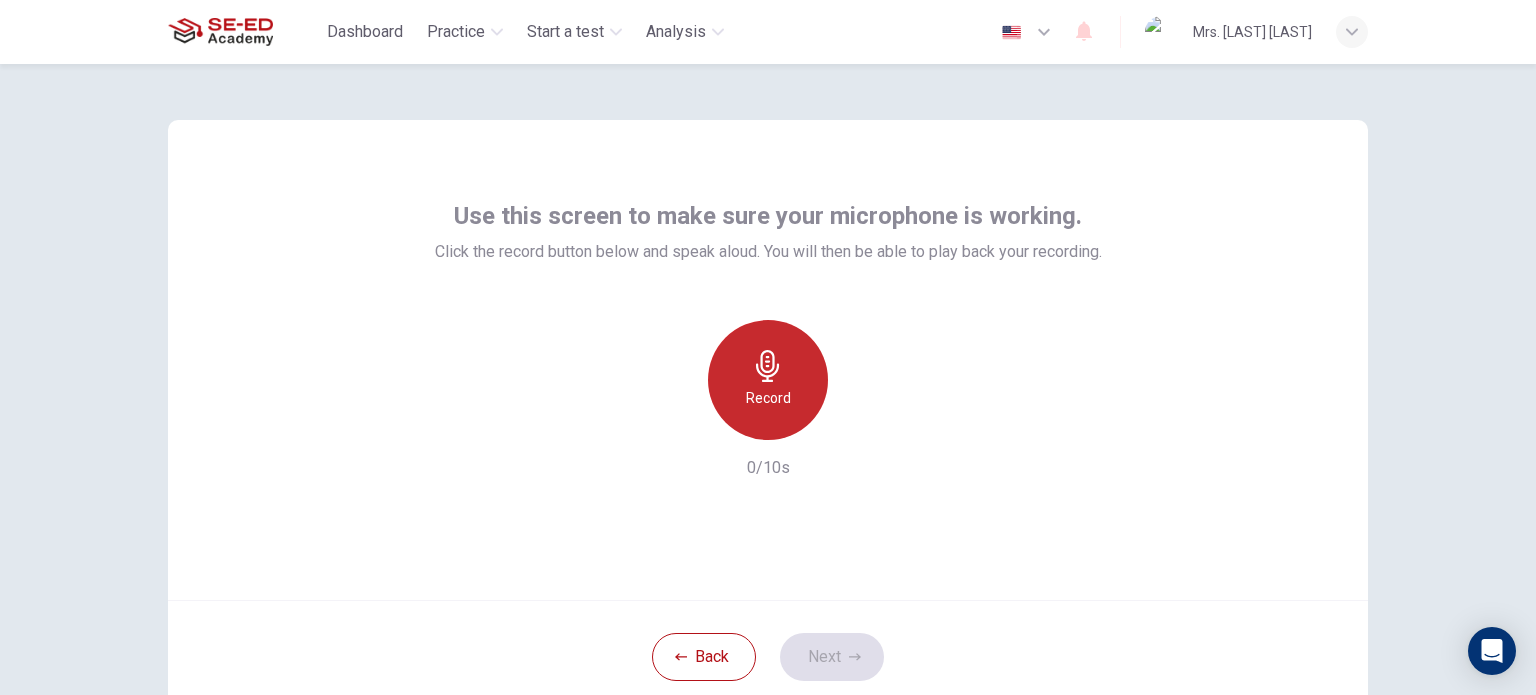 click at bounding box center [768, 366] 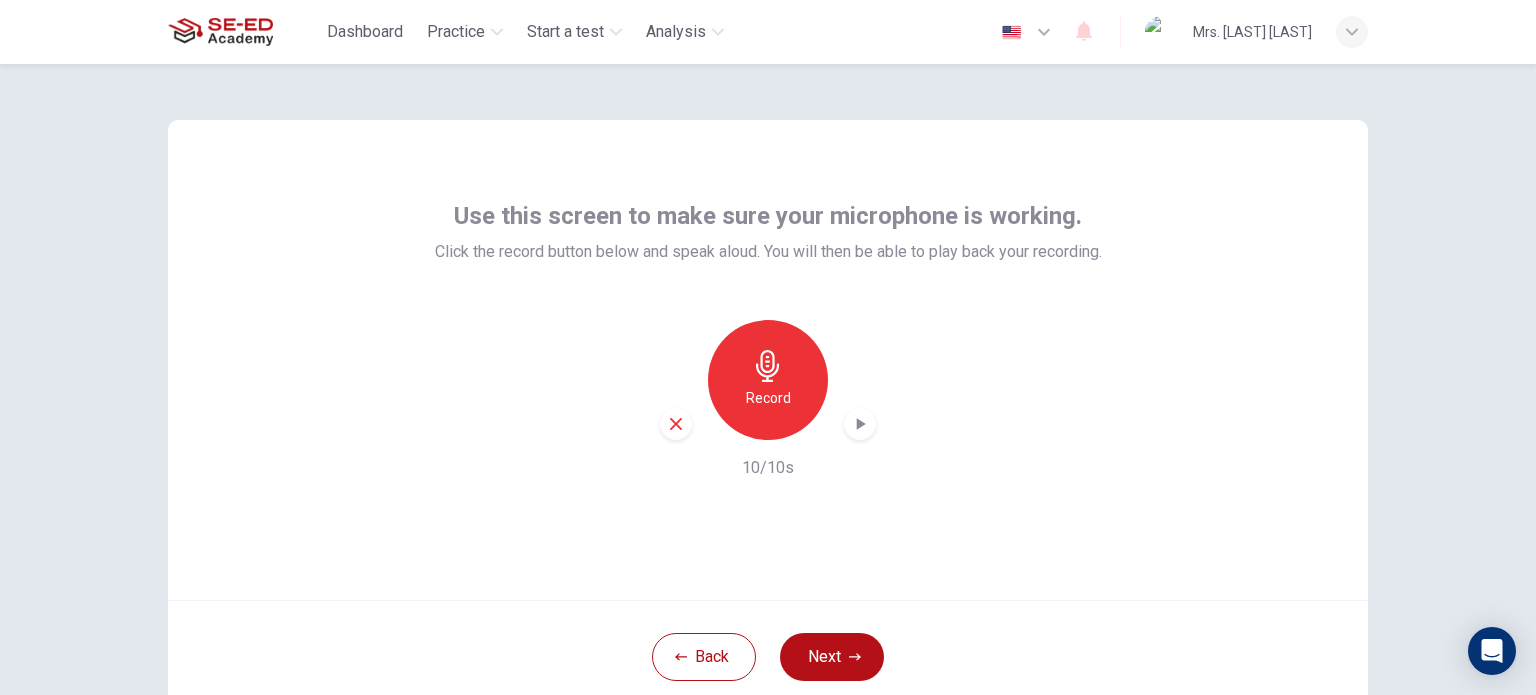 click at bounding box center (860, 424) 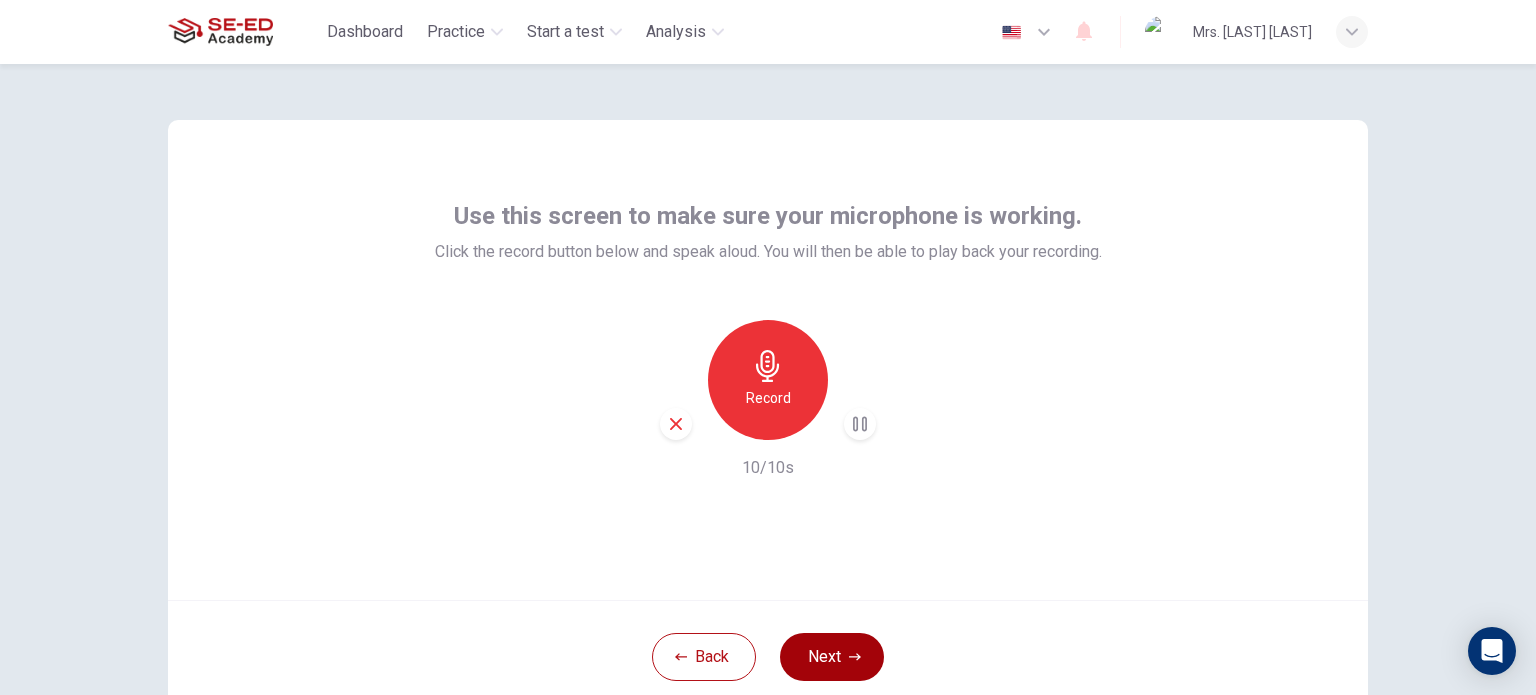 click on "Next" at bounding box center (832, 657) 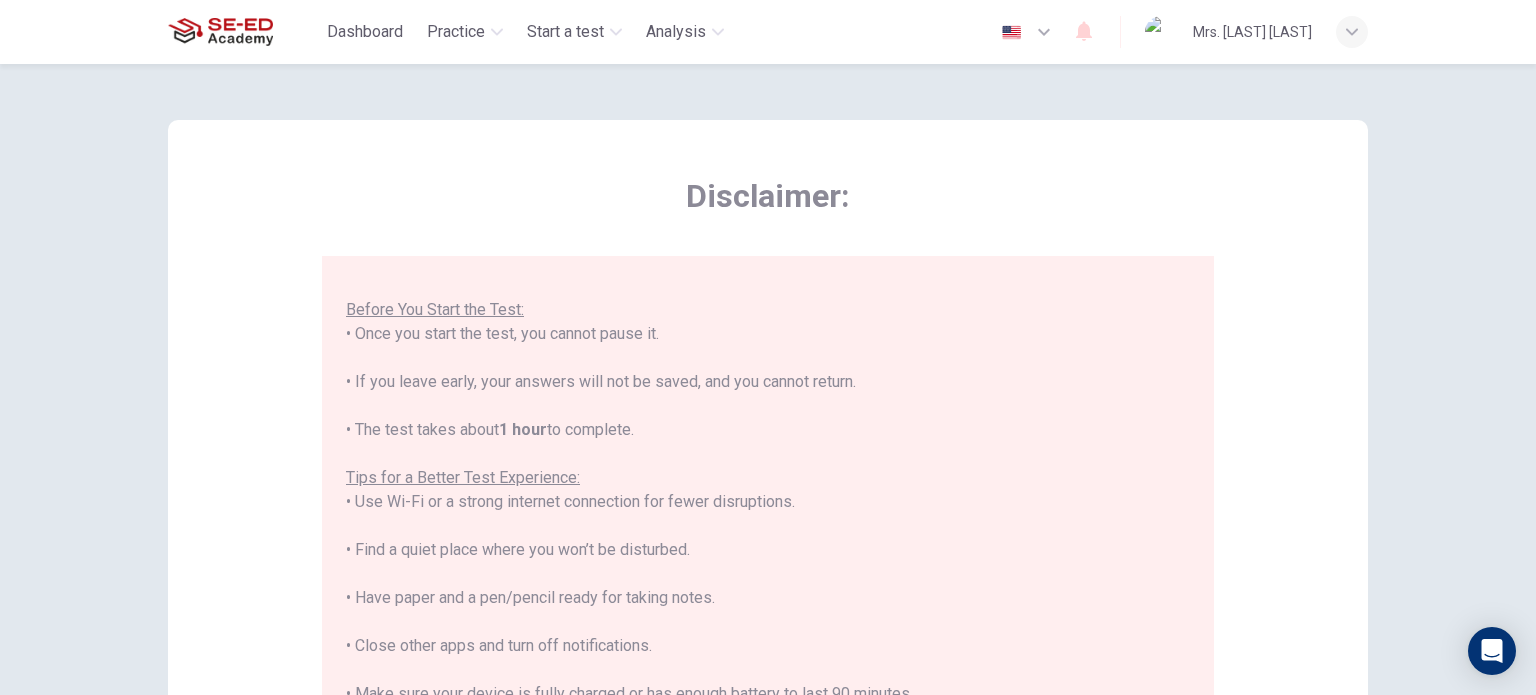 scroll, scrollTop: 191, scrollLeft: 0, axis: vertical 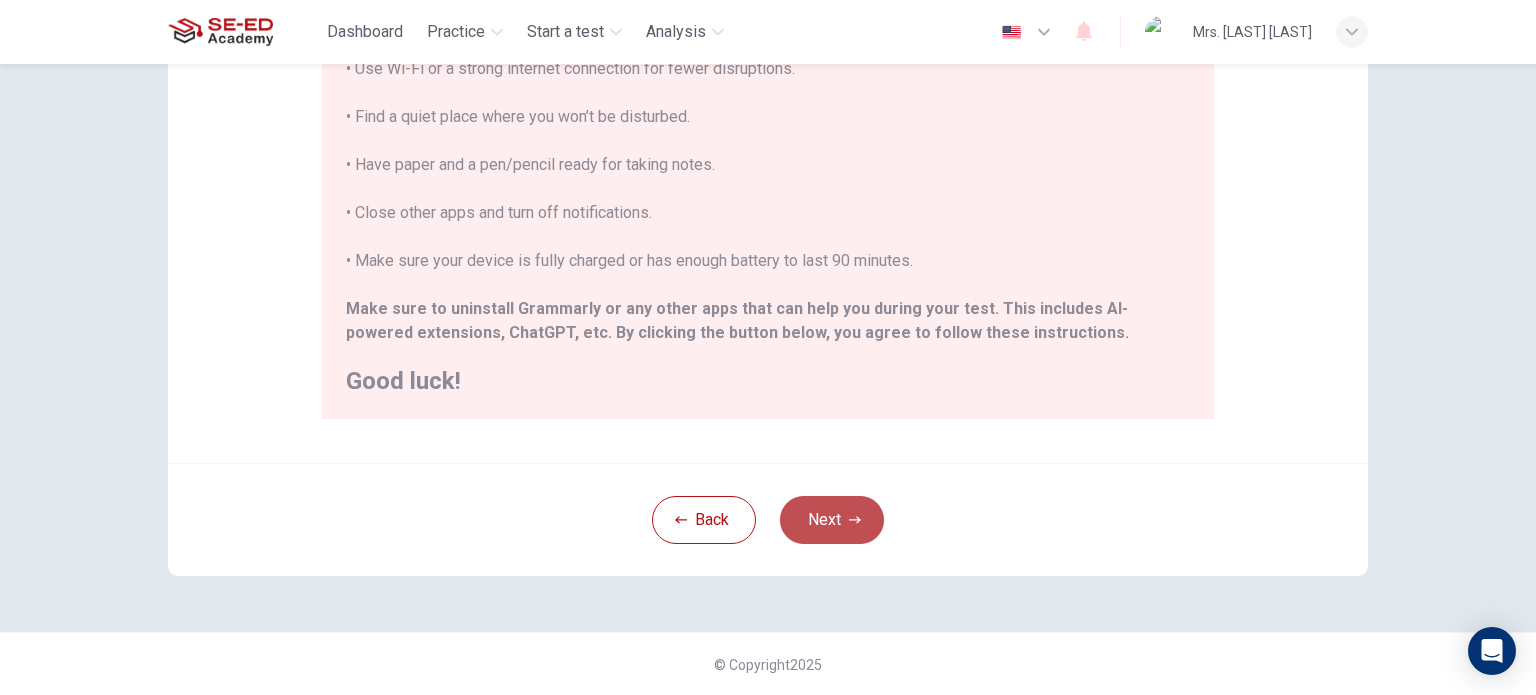 click on "Next" at bounding box center (832, 520) 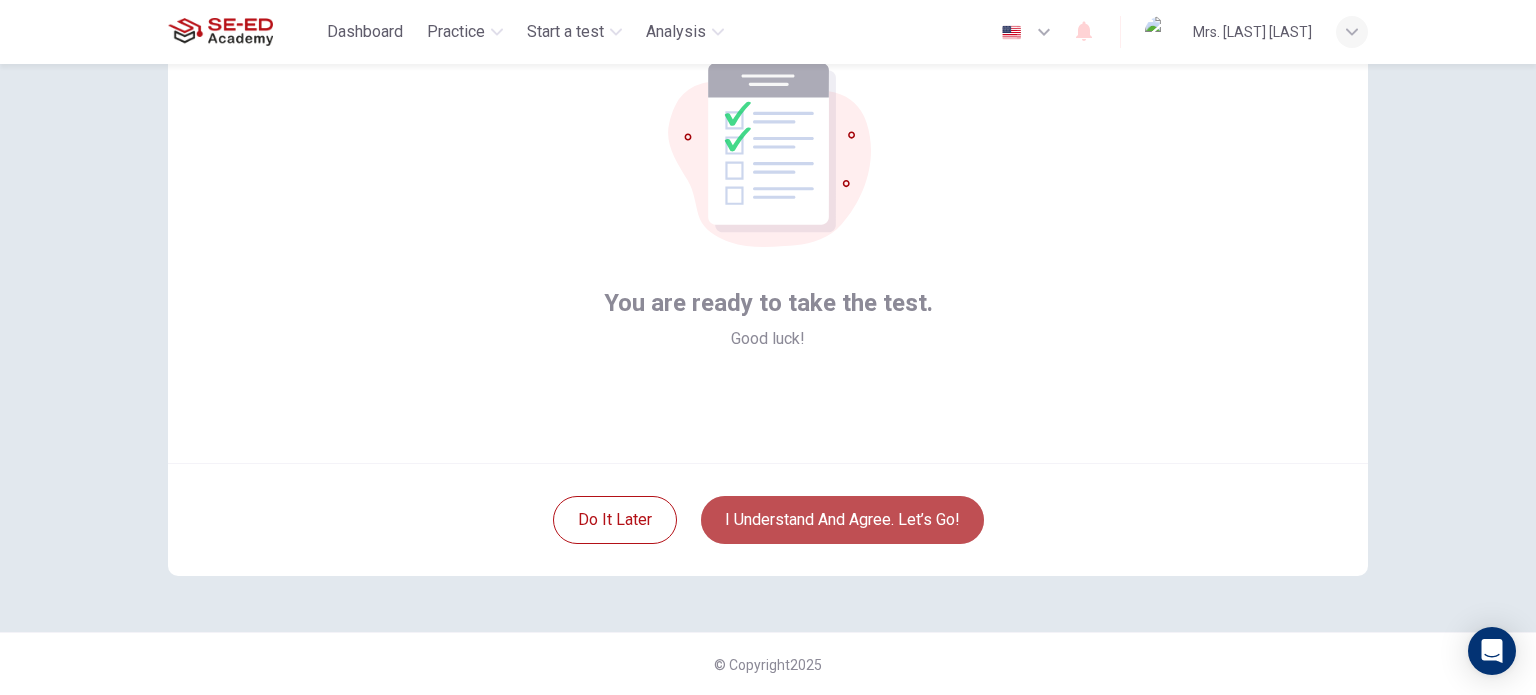 click on "I understand and agree. Let’s go!" at bounding box center [842, 520] 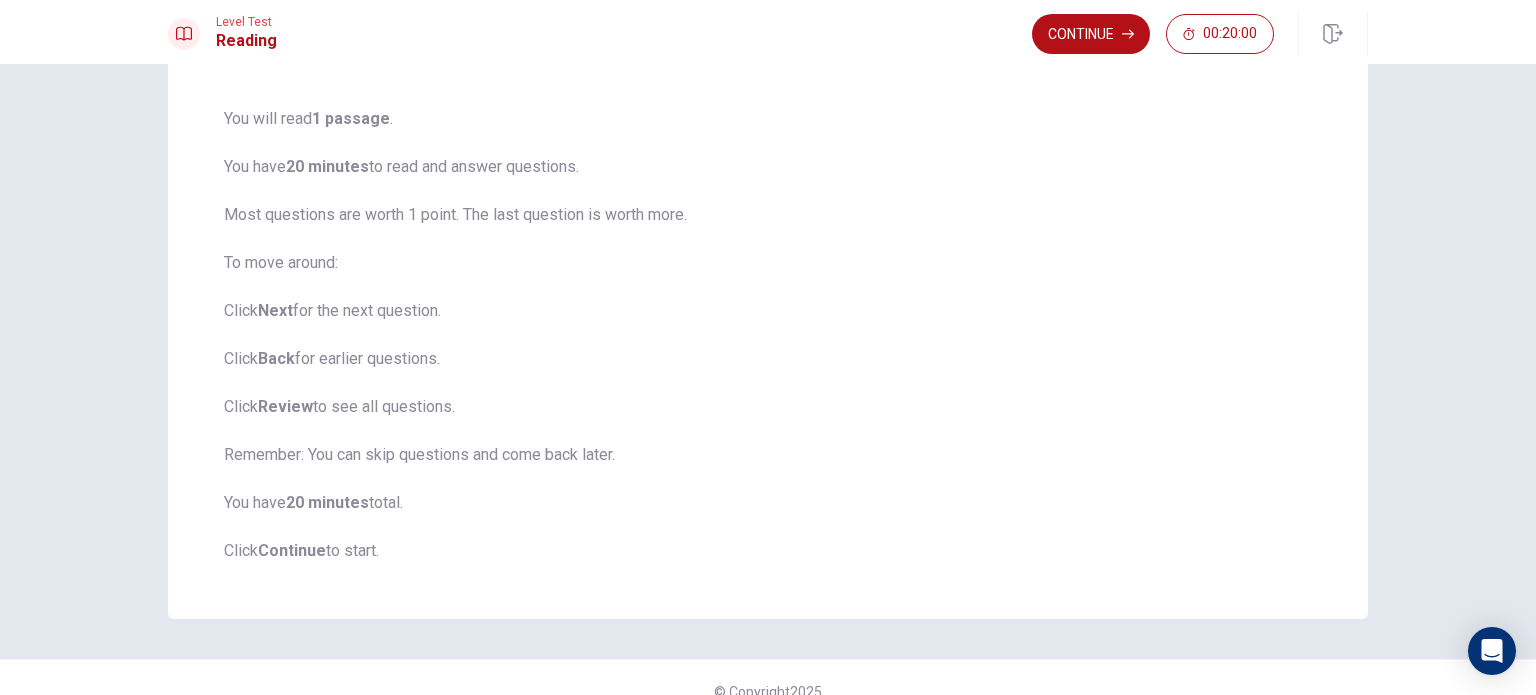 scroll, scrollTop: 160, scrollLeft: 0, axis: vertical 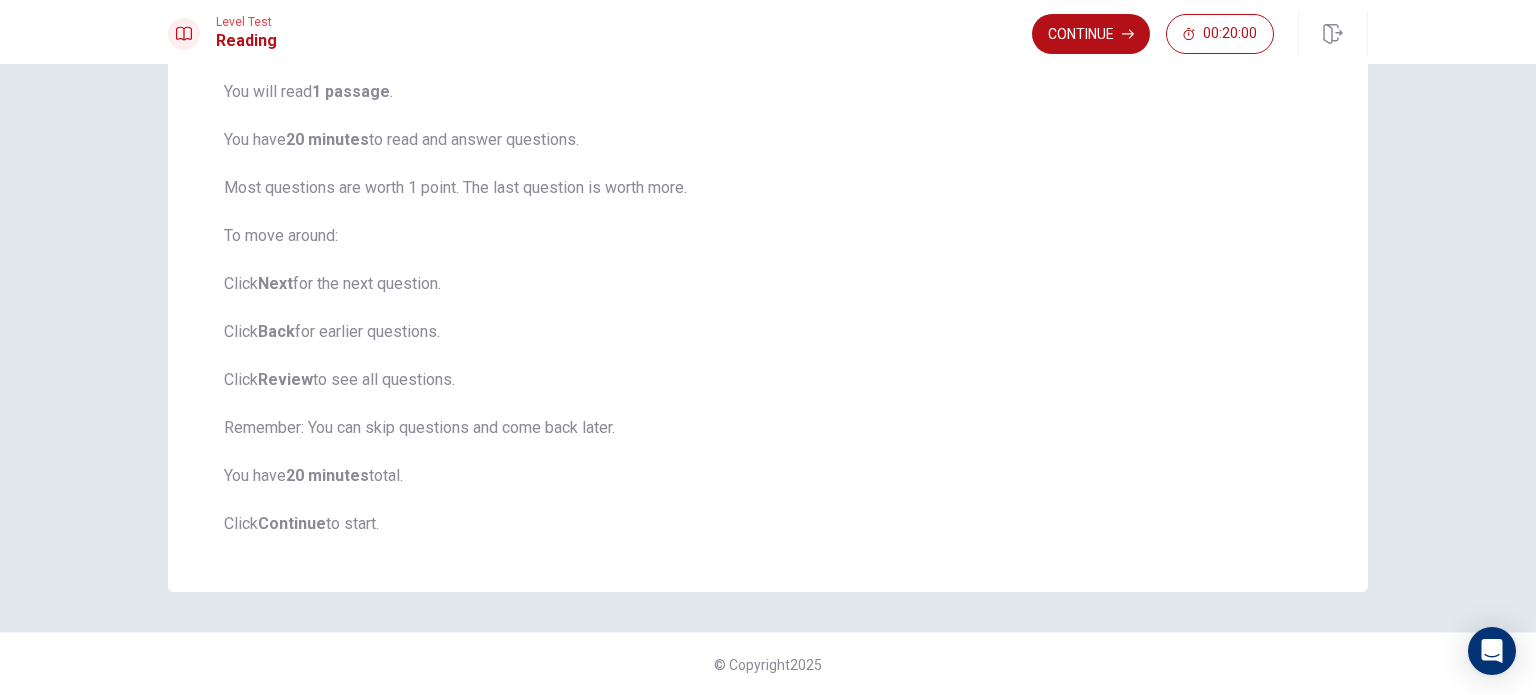 click on "Continue" at bounding box center (1091, 34) 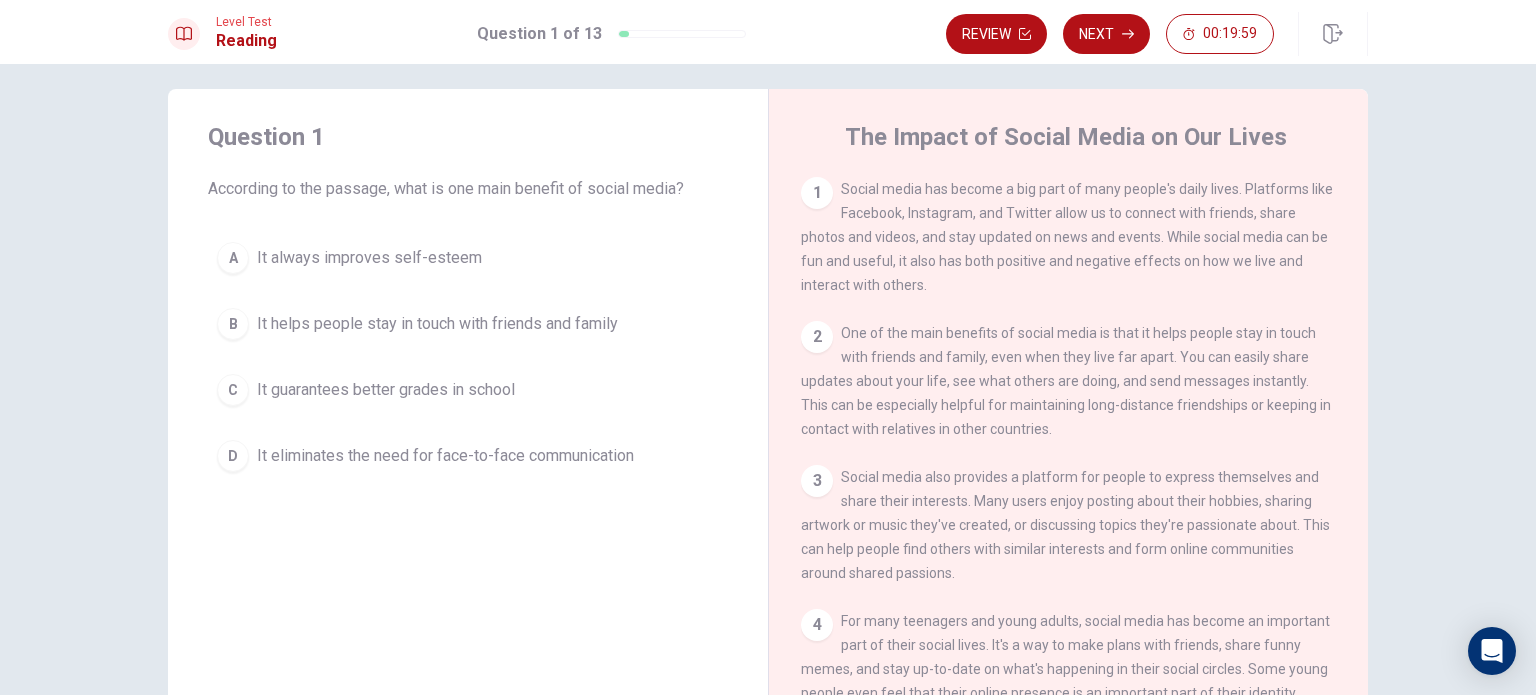 scroll, scrollTop: 0, scrollLeft: 0, axis: both 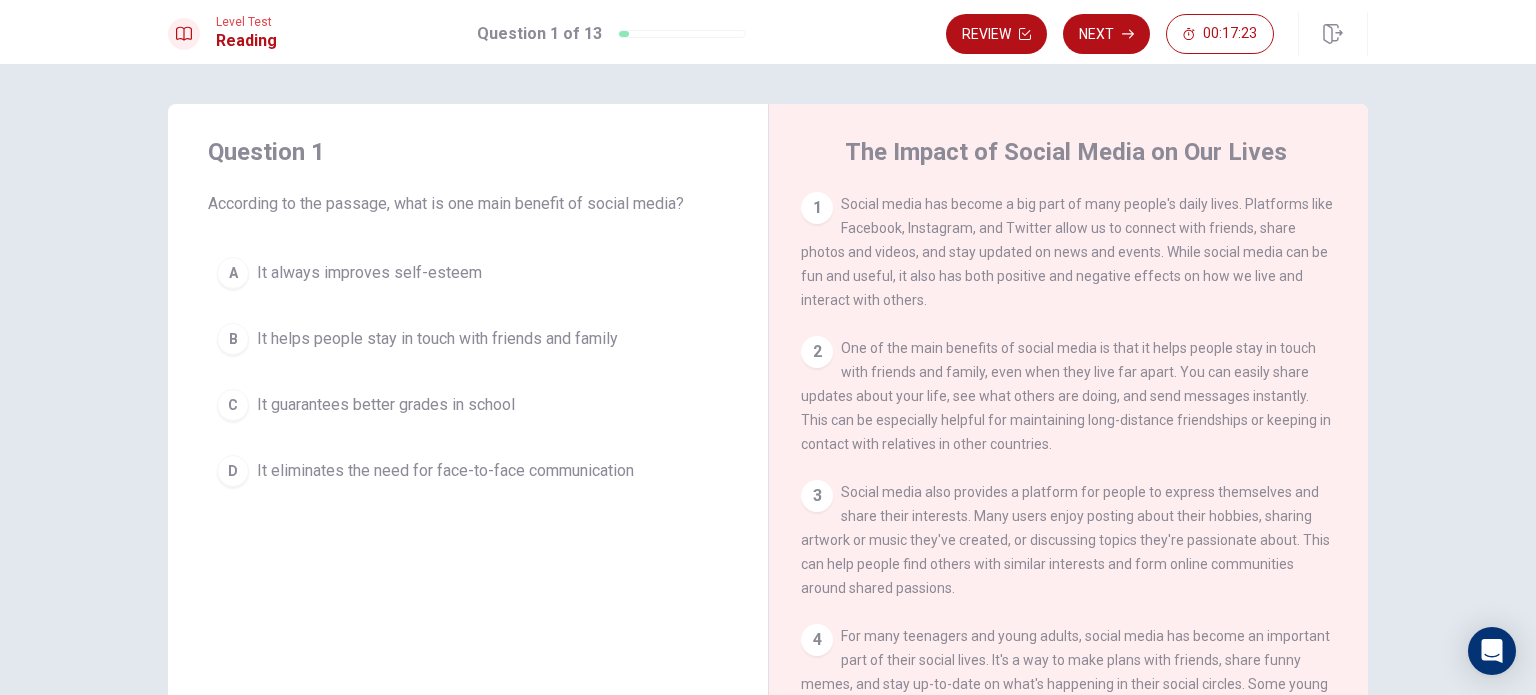click on "D" at bounding box center [233, 273] 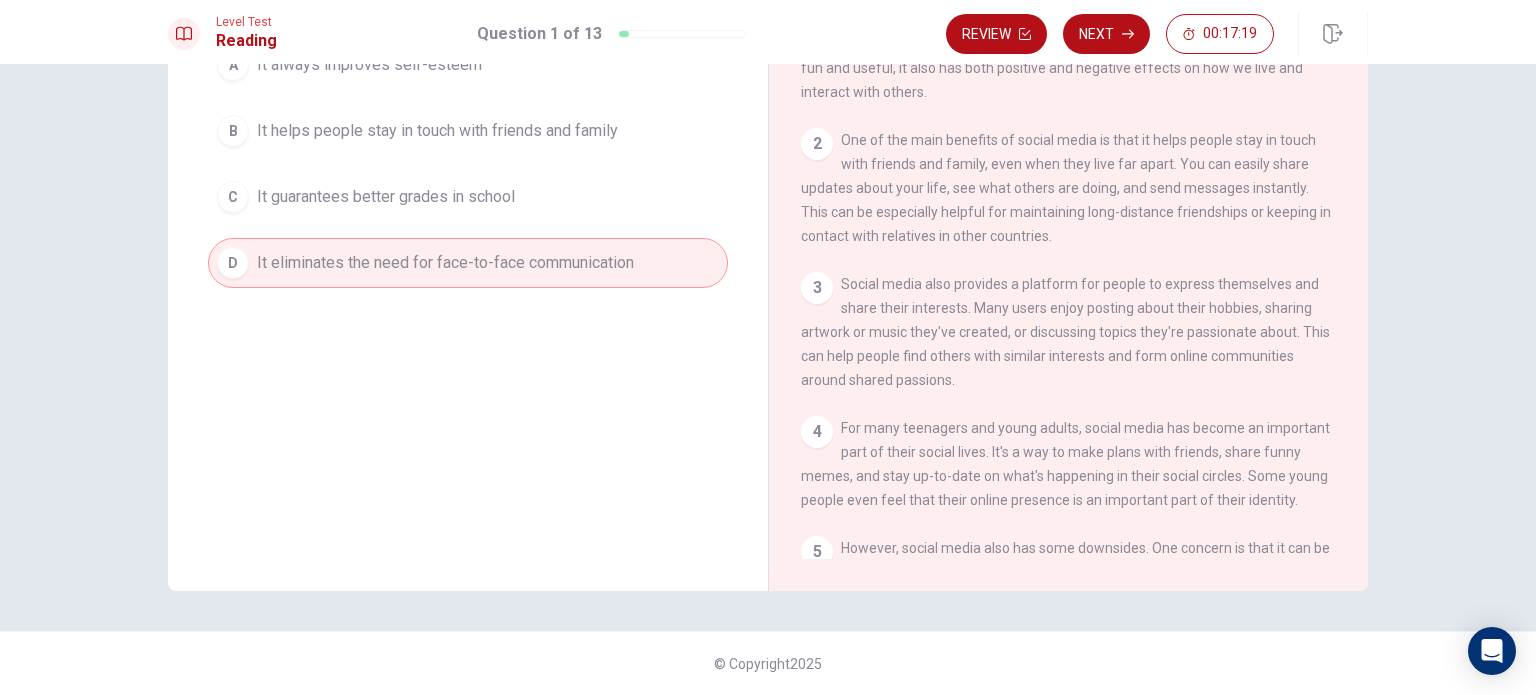 scroll, scrollTop: 8, scrollLeft: 0, axis: vertical 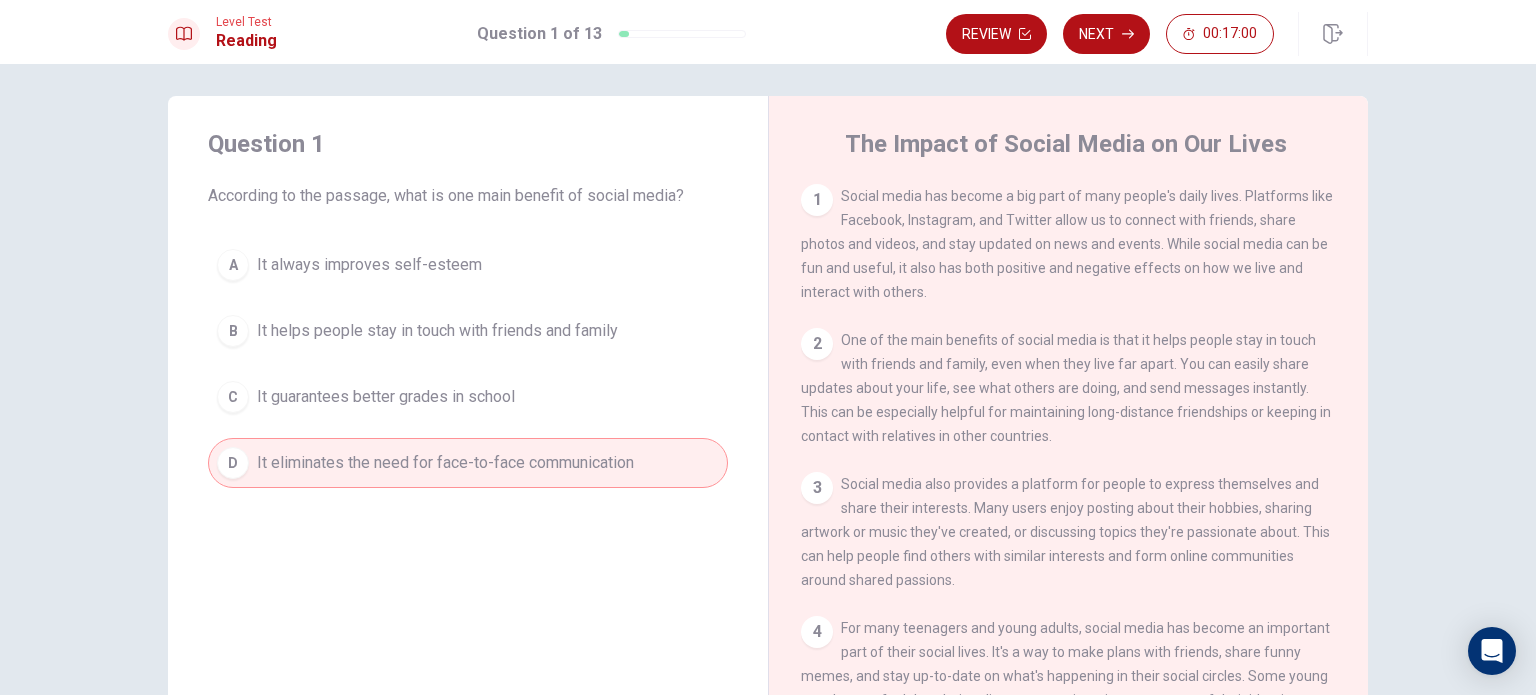 click on "It helps people stay in touch with friends and family" at bounding box center (369, 265) 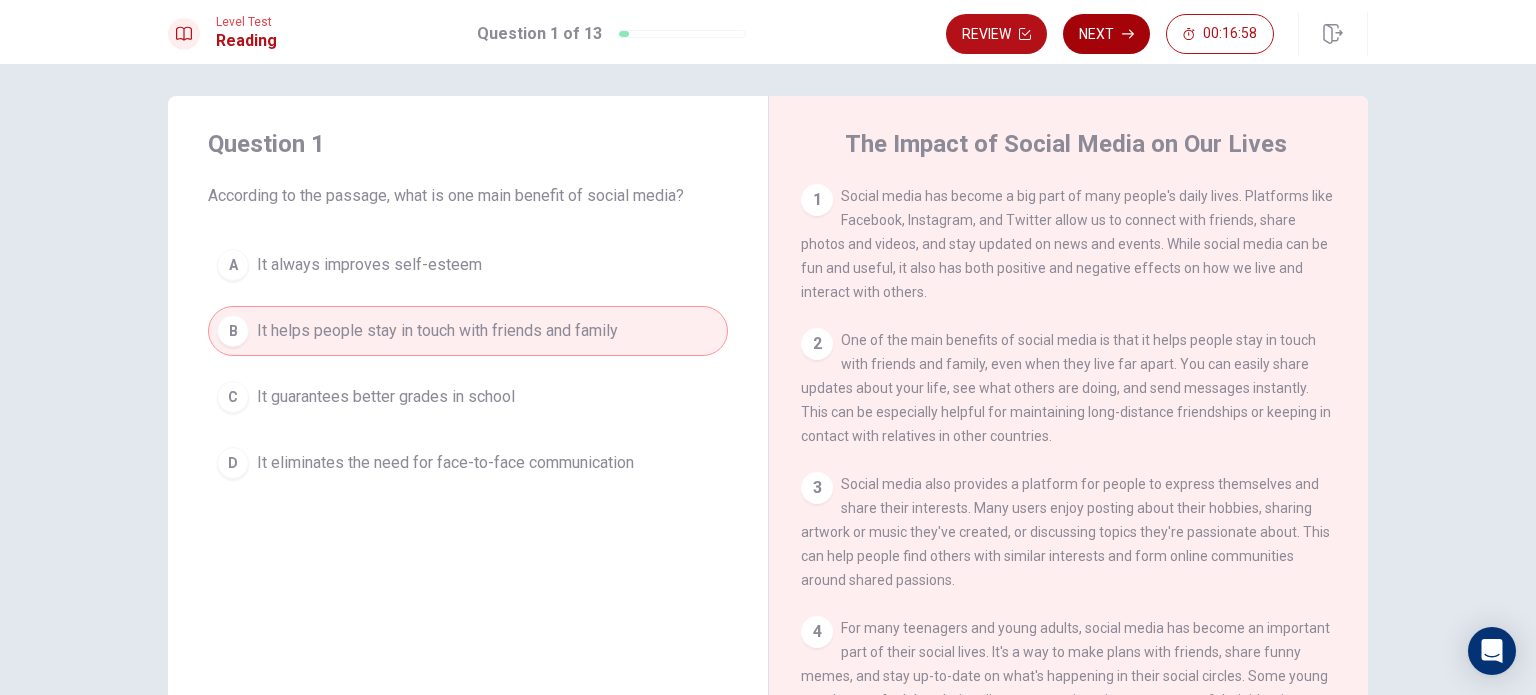 click on "Next" at bounding box center (1106, 34) 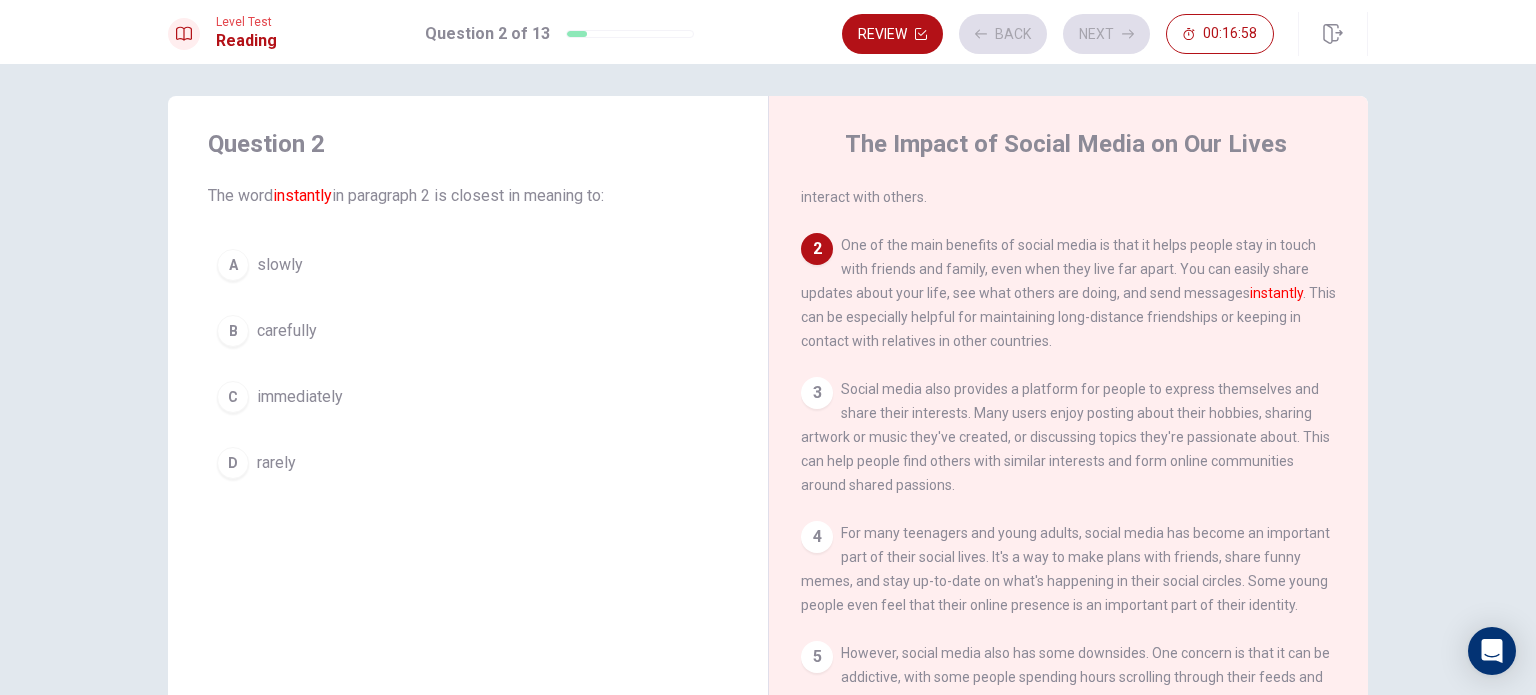 scroll, scrollTop: 148, scrollLeft: 0, axis: vertical 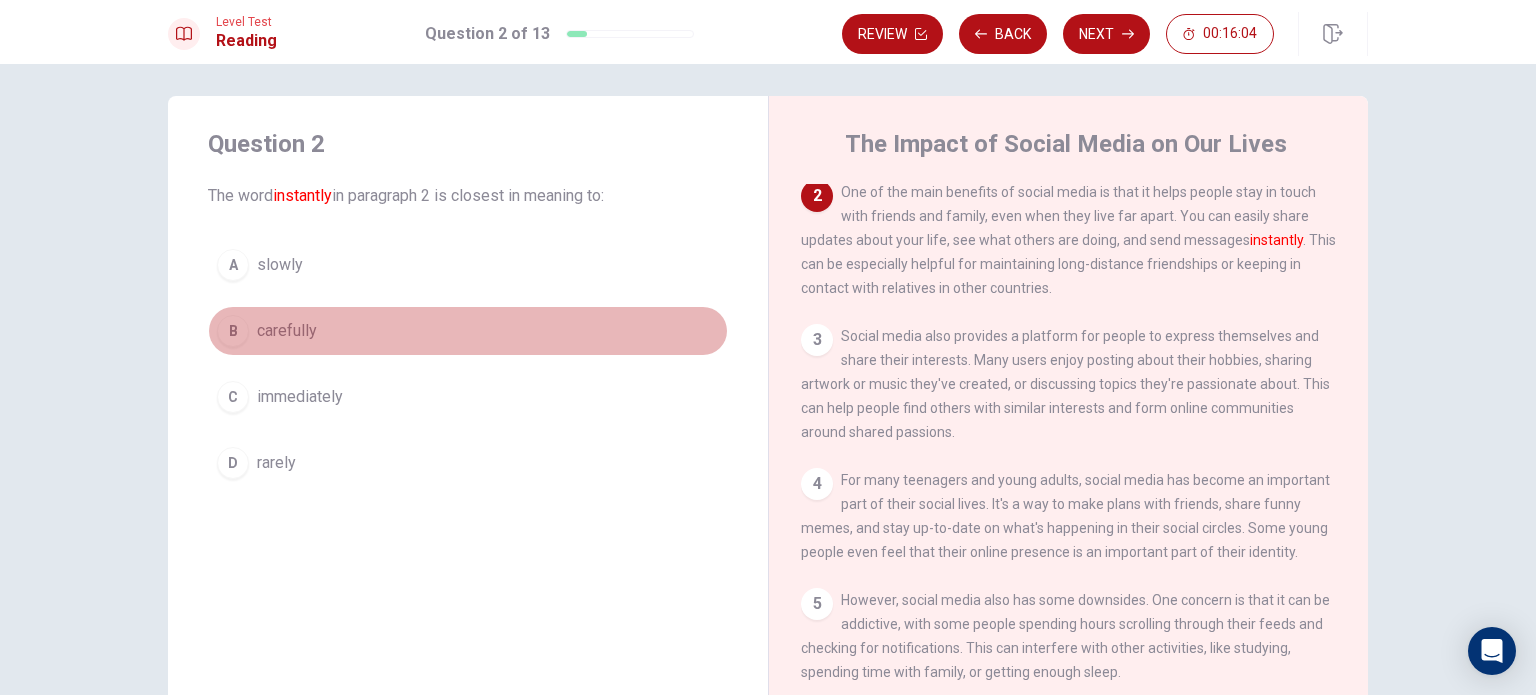 click on "B" at bounding box center (233, 265) 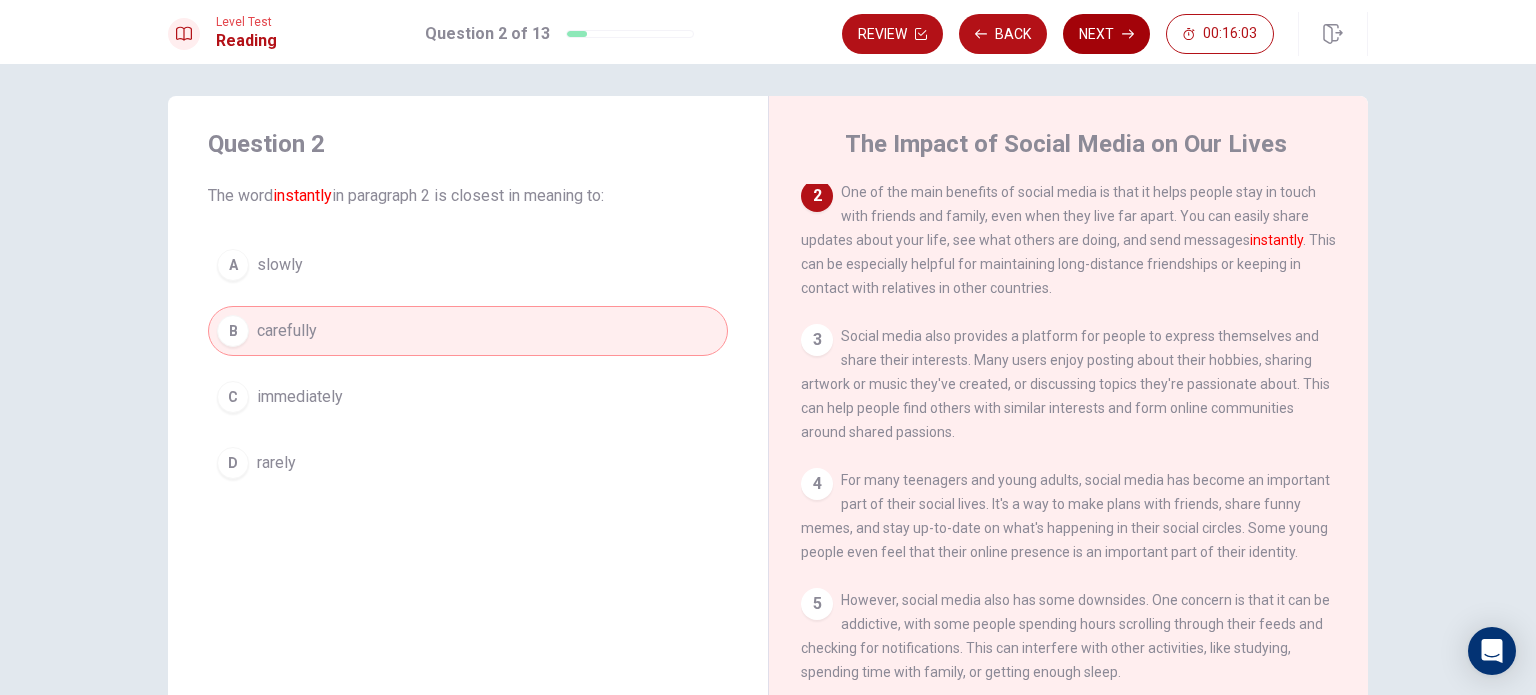 click on "Next" at bounding box center [1106, 34] 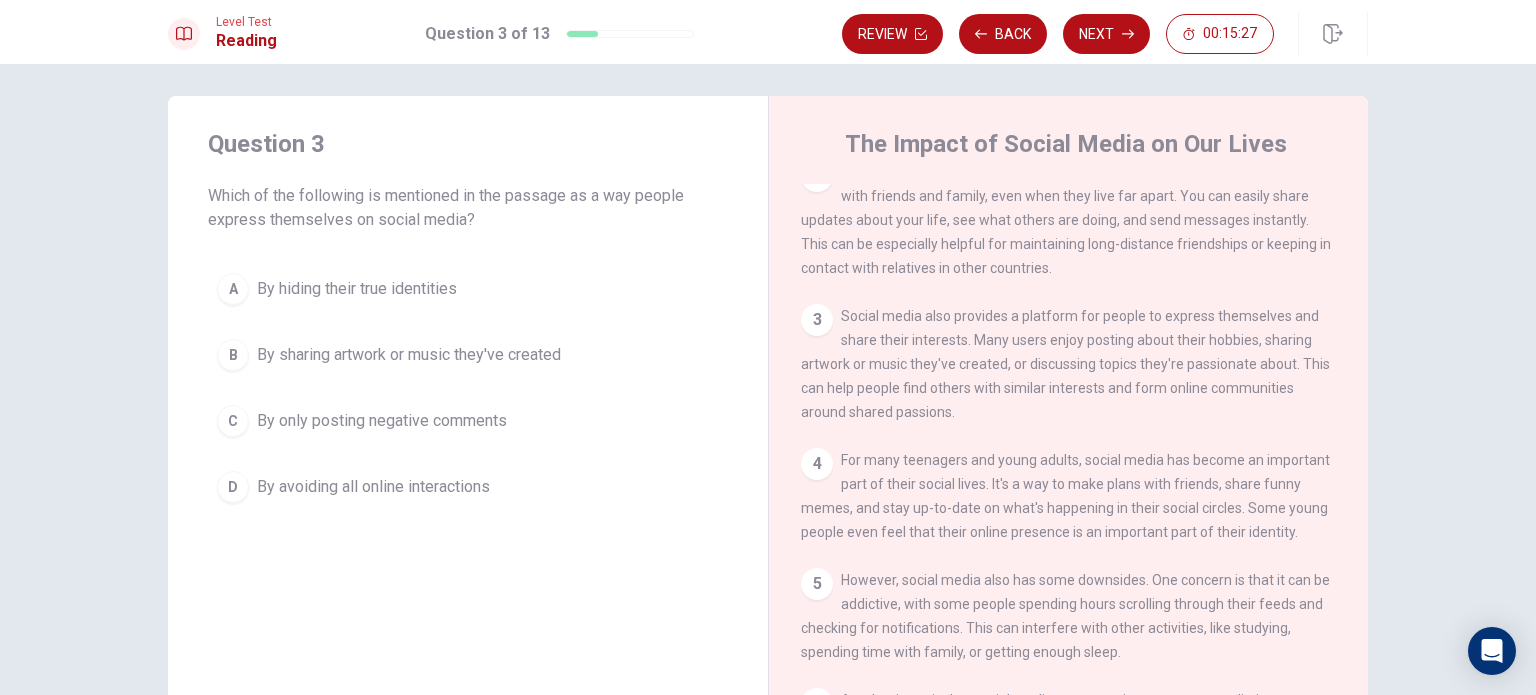 scroll, scrollTop: 0, scrollLeft: 0, axis: both 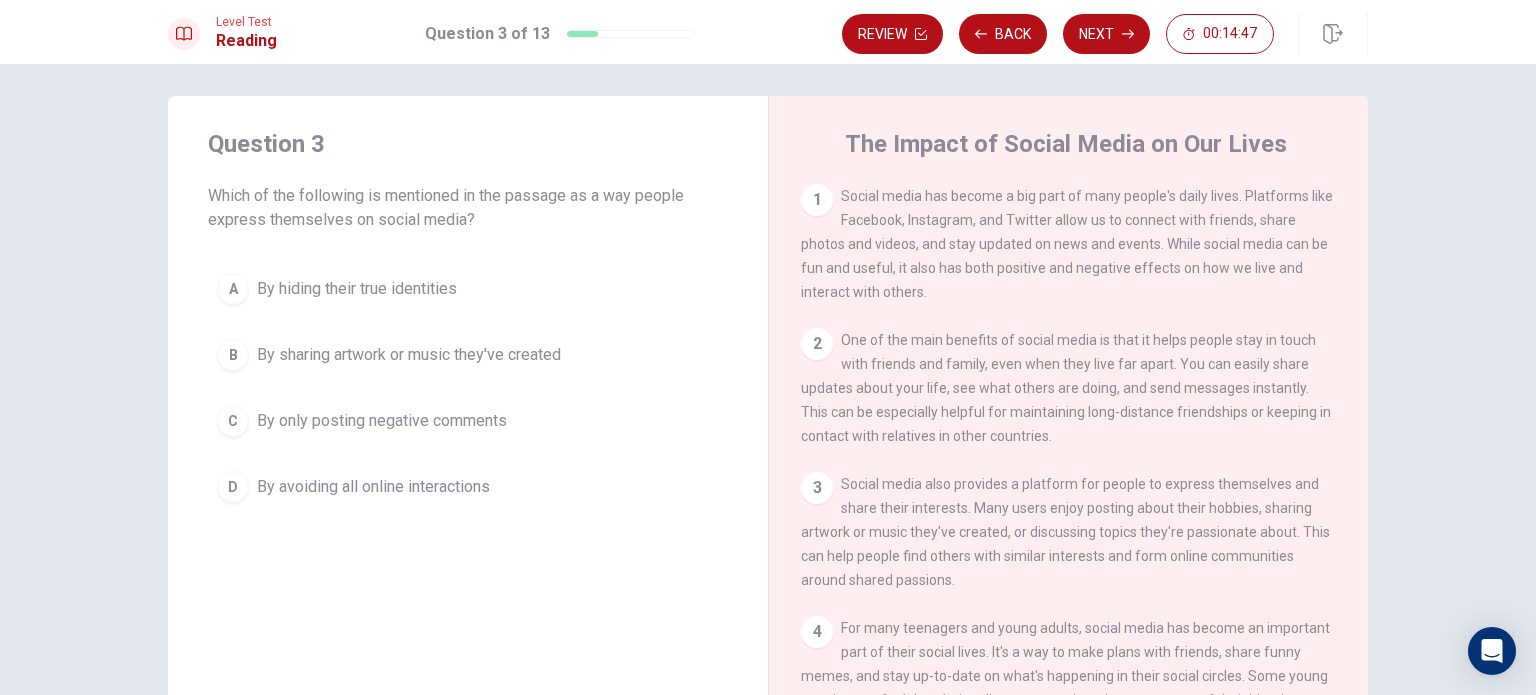 click on "By sharing artwork or music they've created" at bounding box center [357, 289] 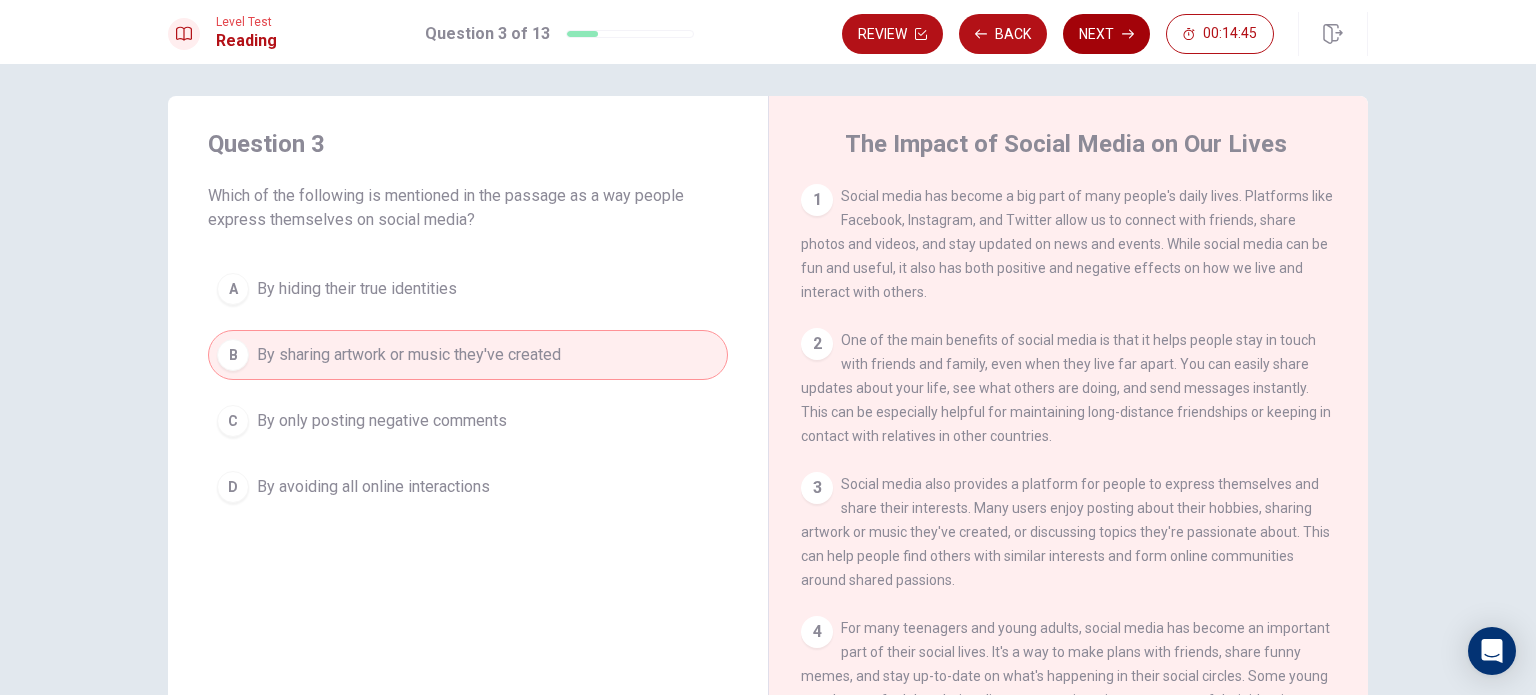 click on "Next" at bounding box center (1106, 34) 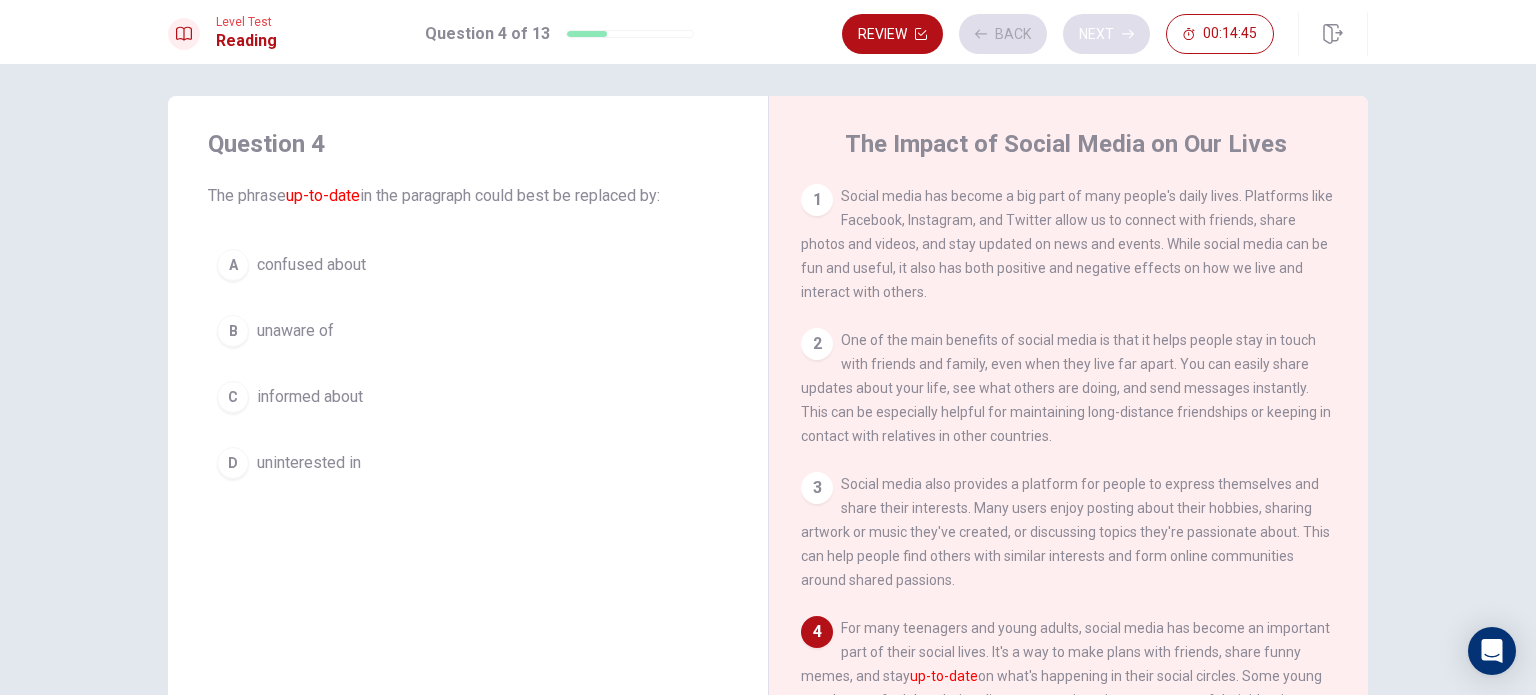 scroll, scrollTop: 168, scrollLeft: 0, axis: vertical 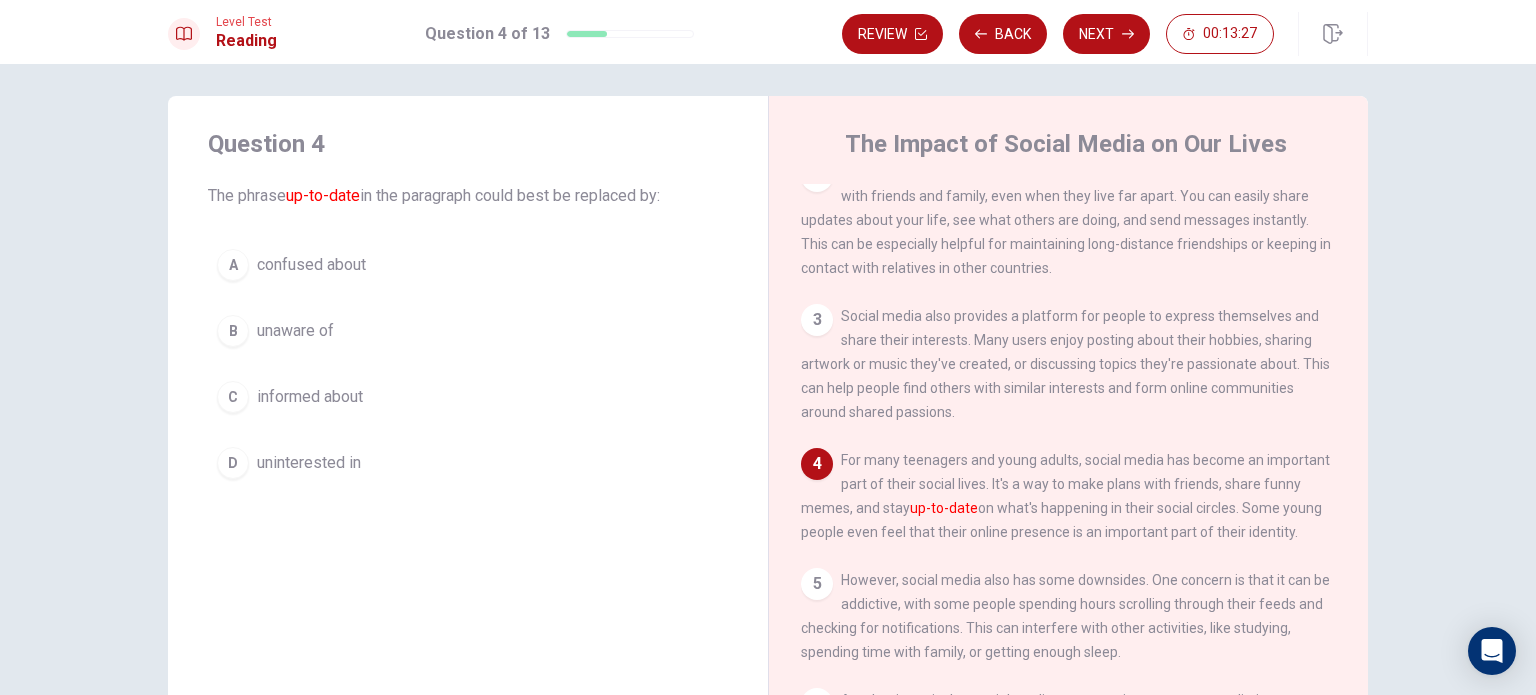 click on "informed about" at bounding box center (311, 265) 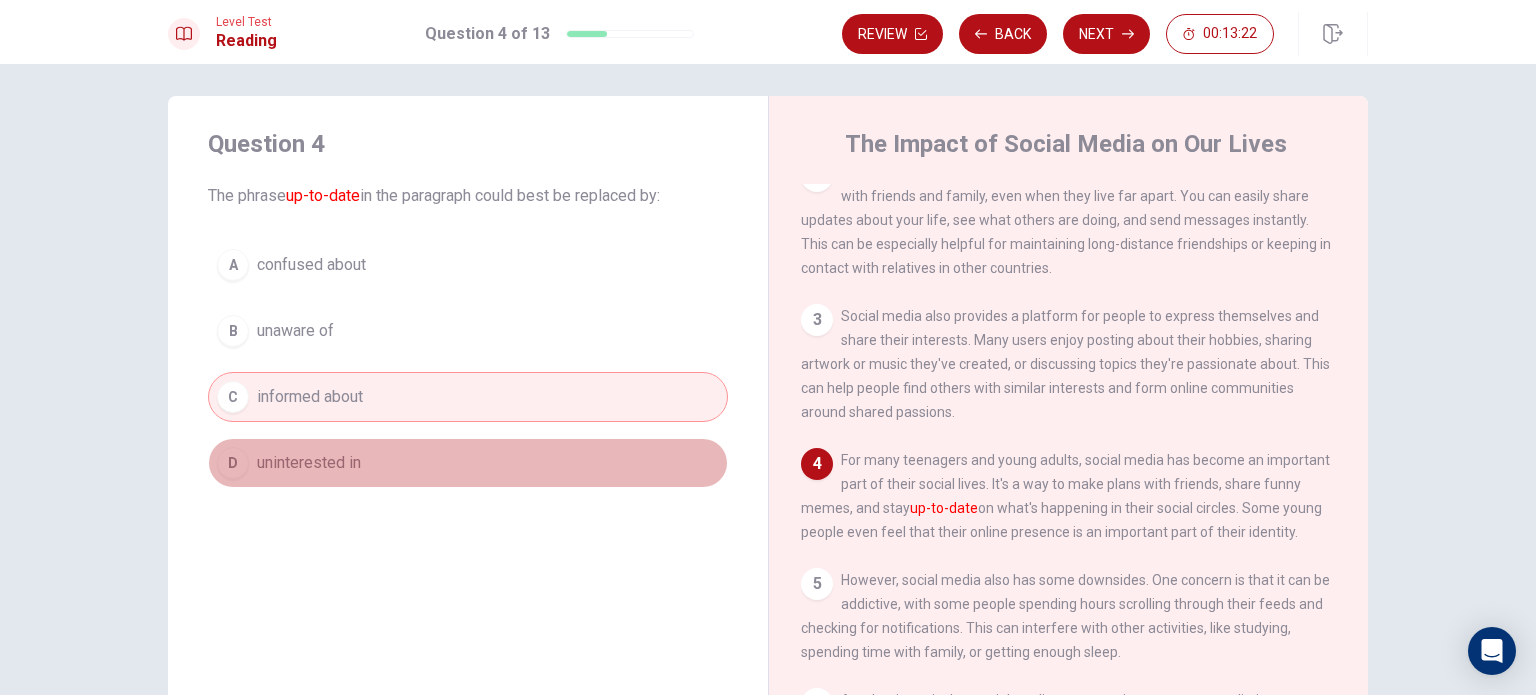 click on "uninterested in" at bounding box center (311, 265) 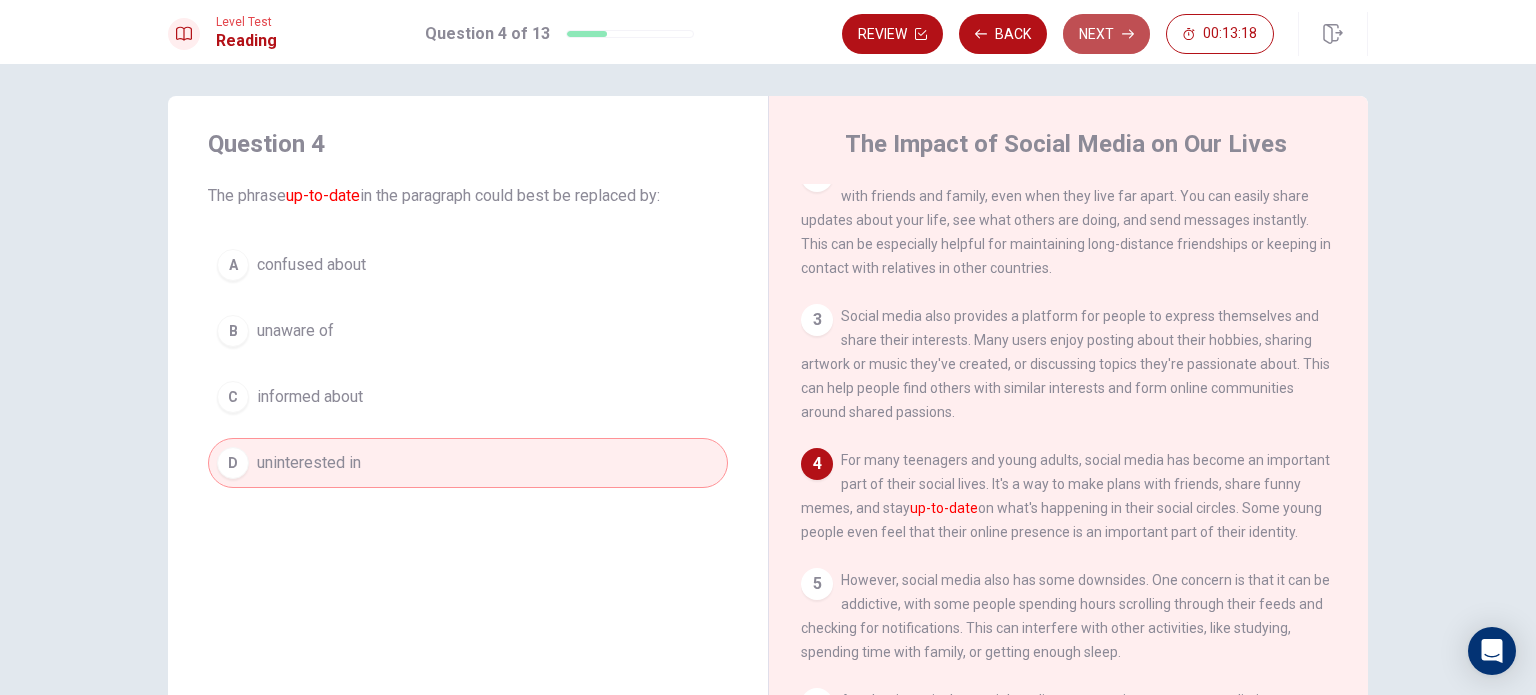 click on "Next" at bounding box center [1106, 34] 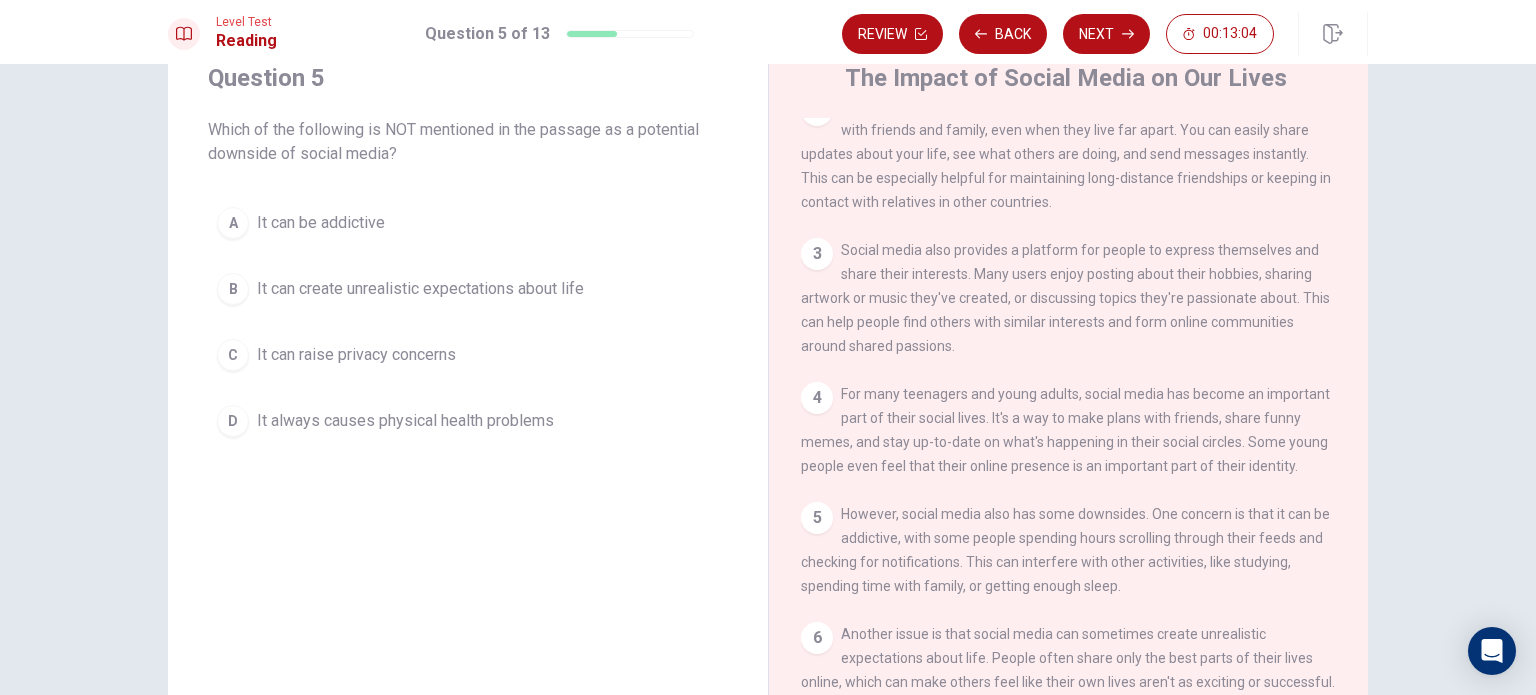 scroll, scrollTop: 108, scrollLeft: 0, axis: vertical 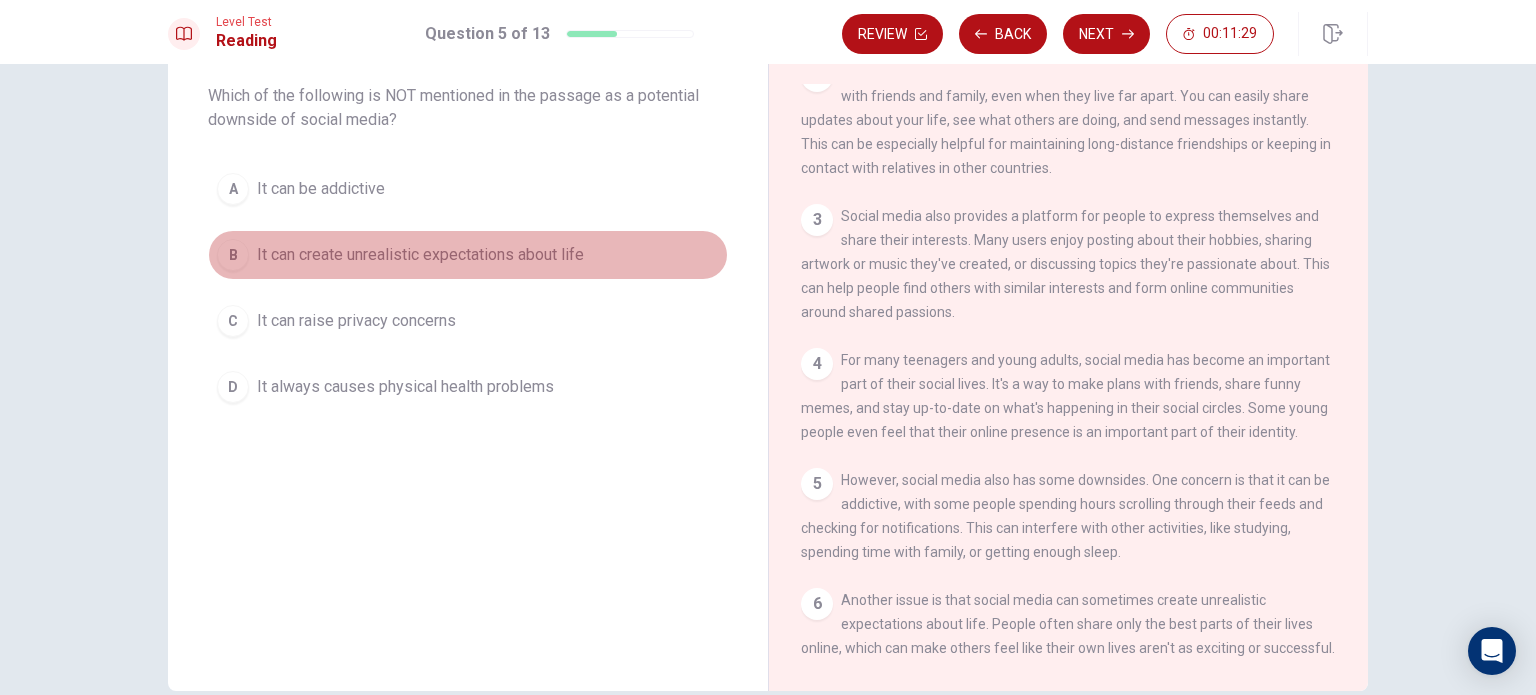 click on "It can create unrealistic expectations about life" at bounding box center (321, 189) 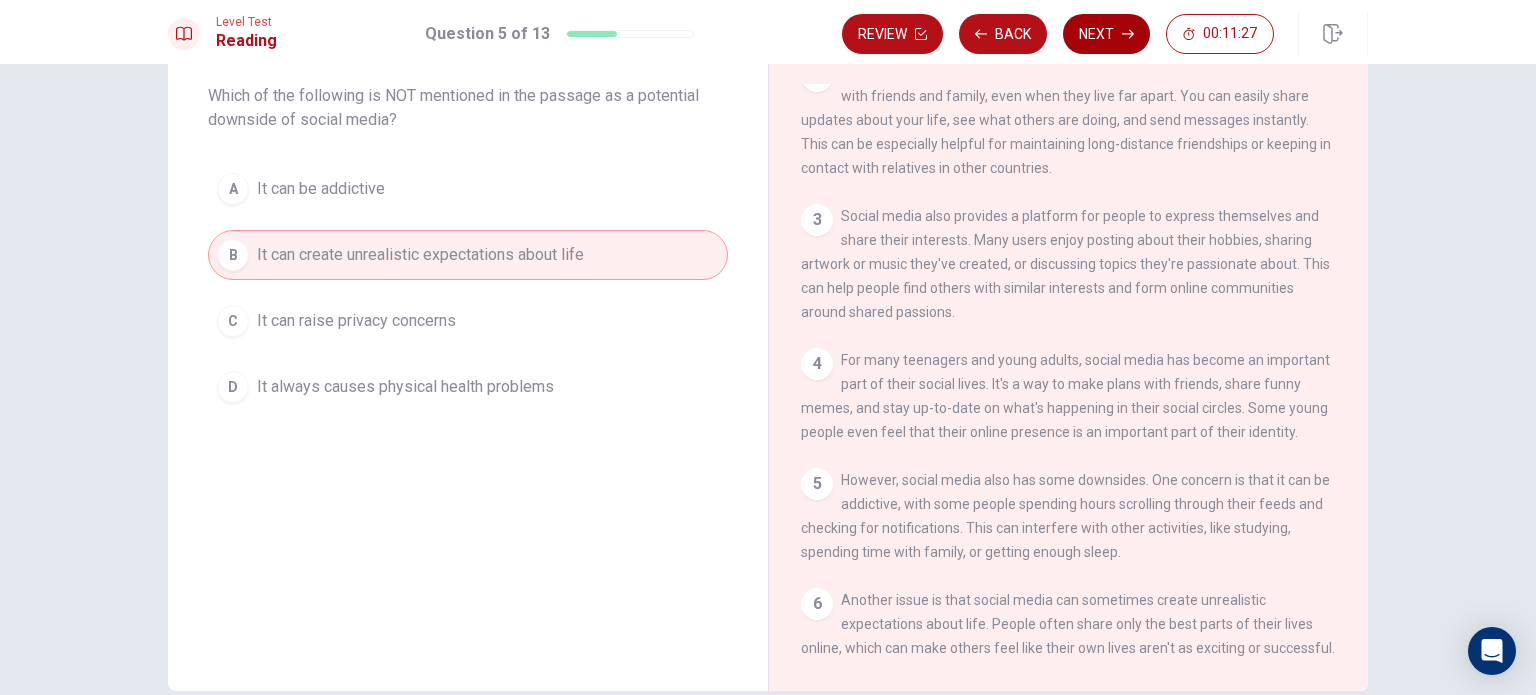 click on "Next" at bounding box center (1106, 34) 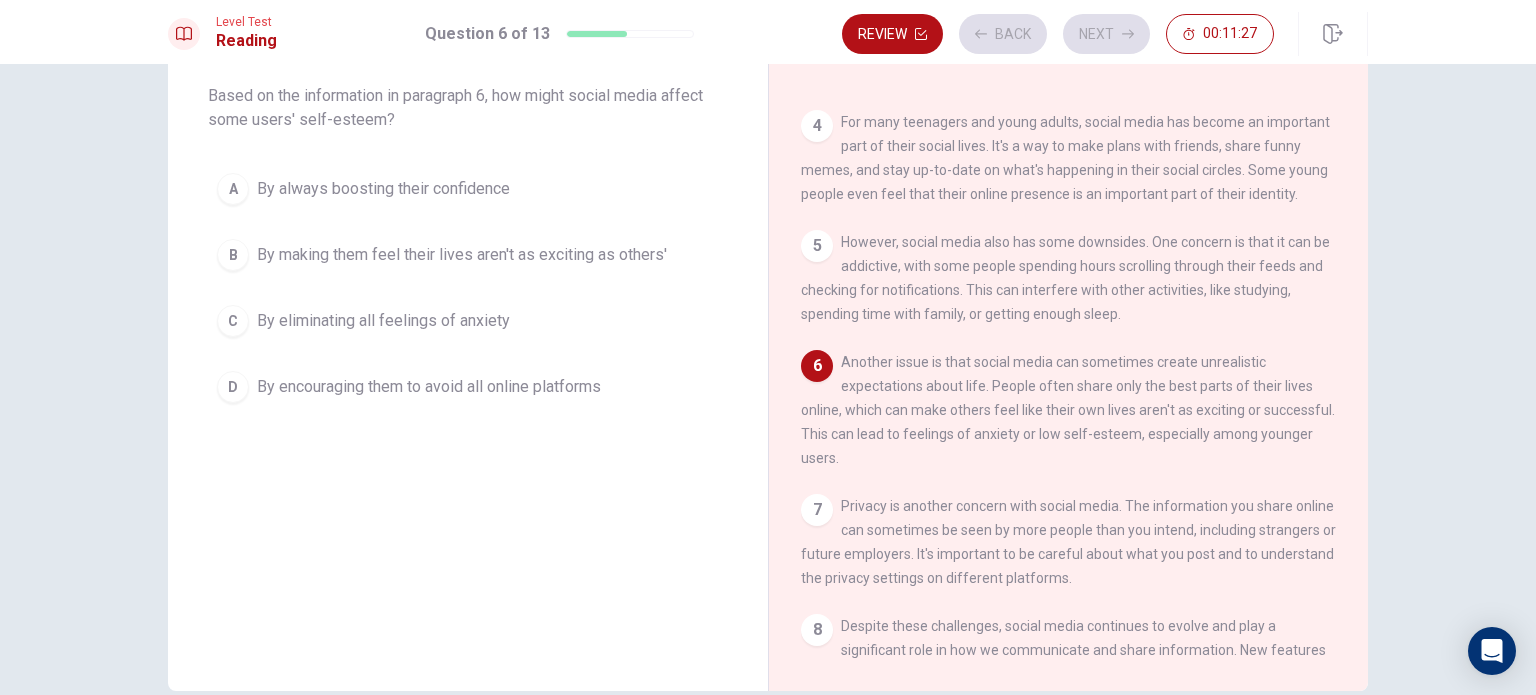 scroll, scrollTop: 439, scrollLeft: 0, axis: vertical 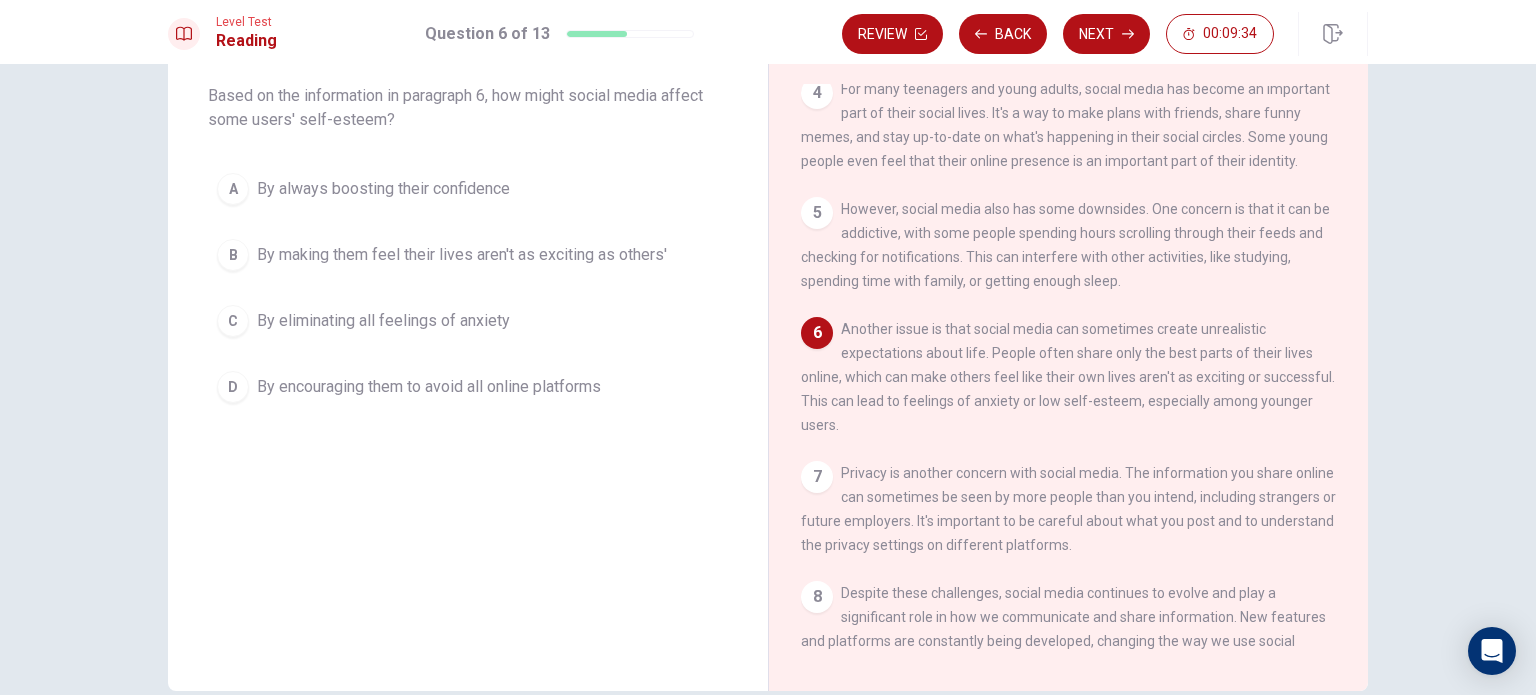 click on "By eliminating all feelings of anxiety" at bounding box center (383, 189) 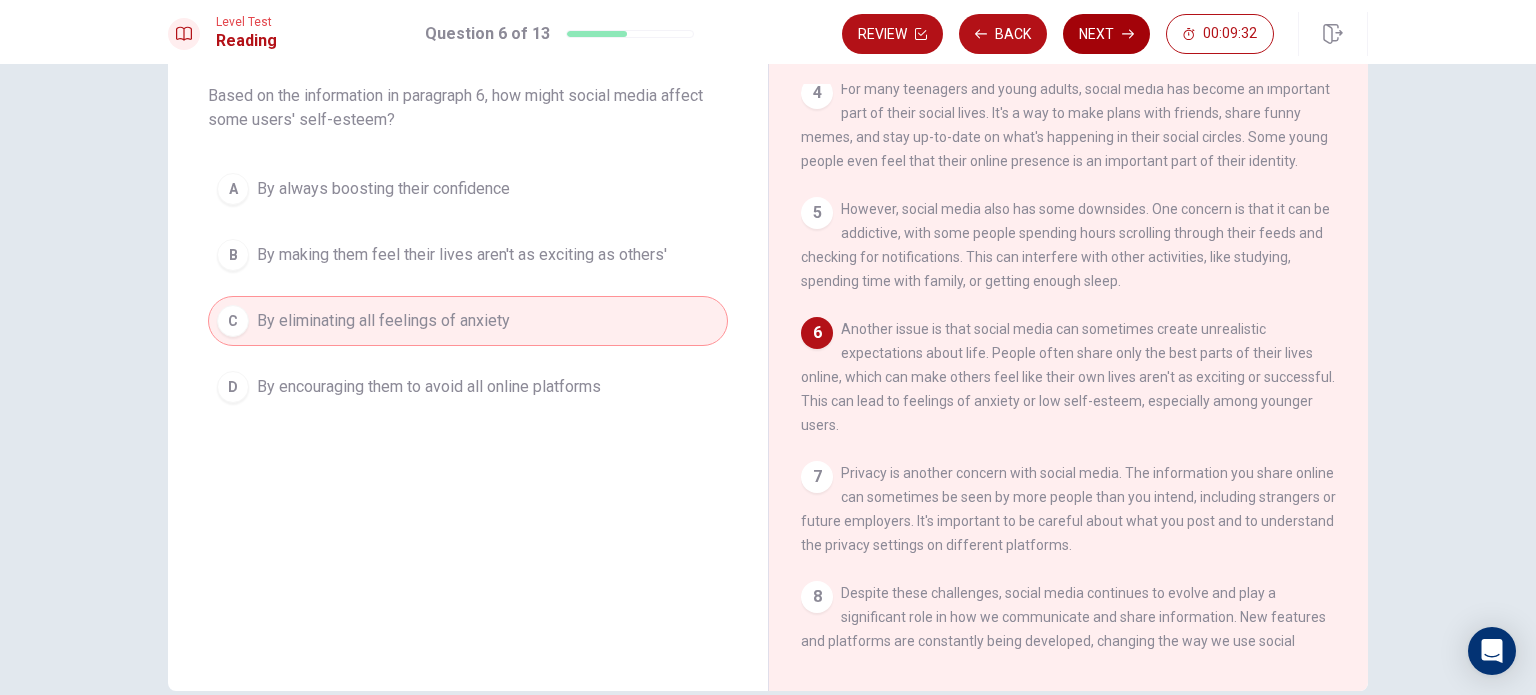 click on "Next" at bounding box center (1106, 34) 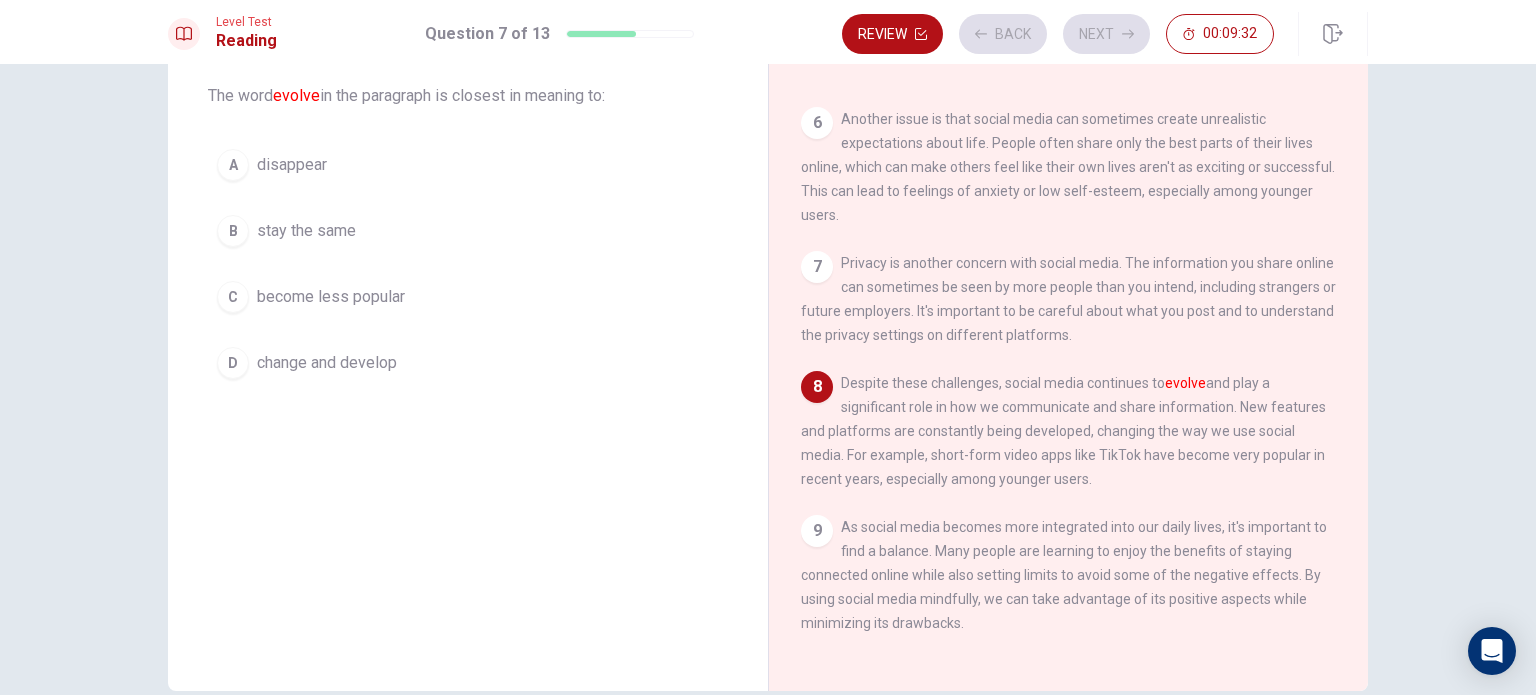 scroll, scrollTop: 682, scrollLeft: 0, axis: vertical 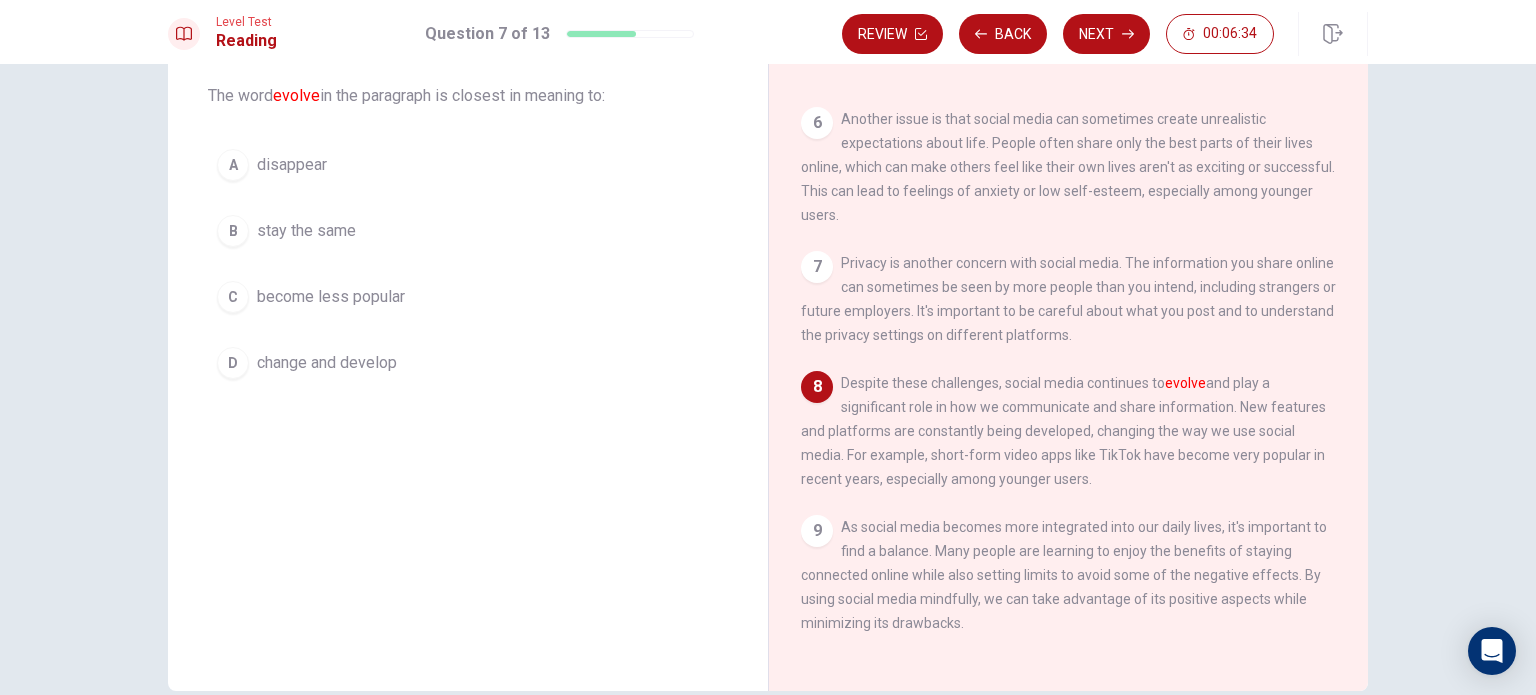 click on "change and develop" at bounding box center (292, 165) 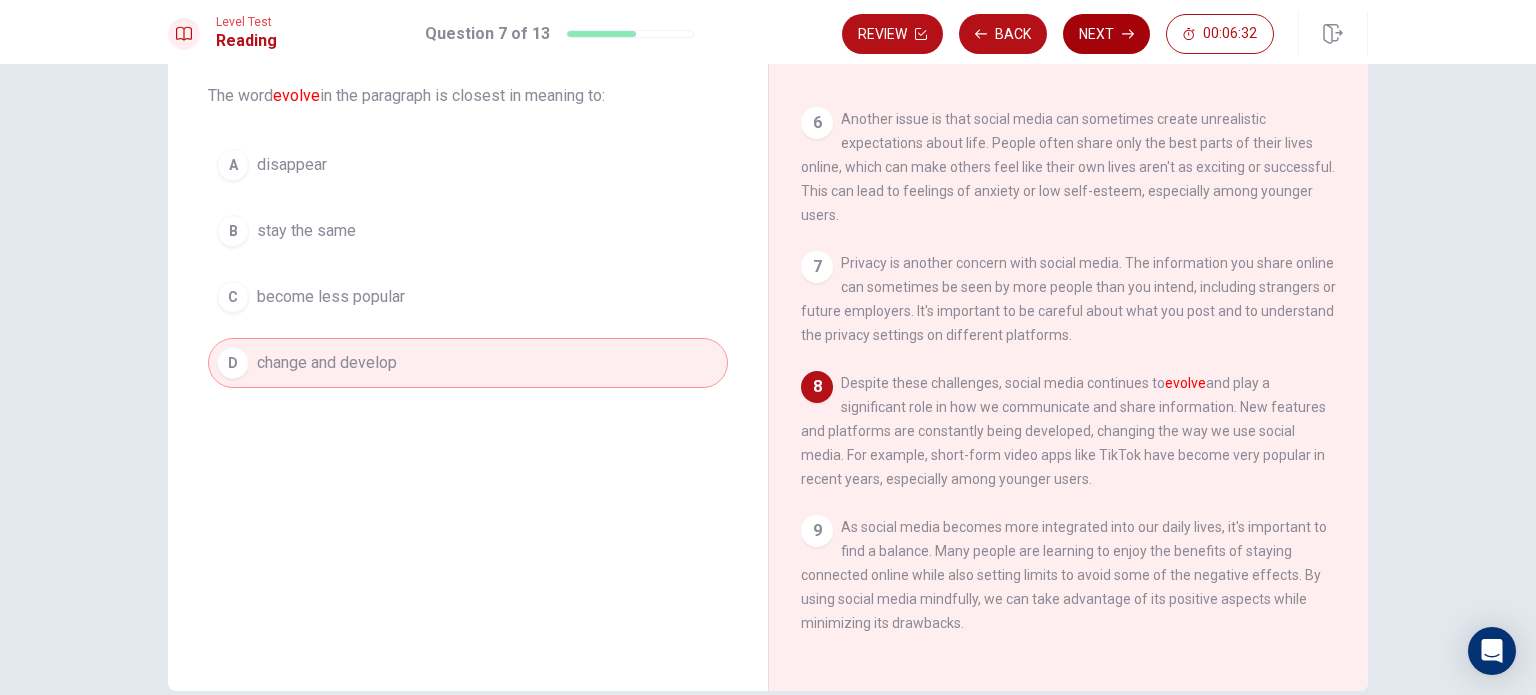 click on "Next" at bounding box center (1106, 34) 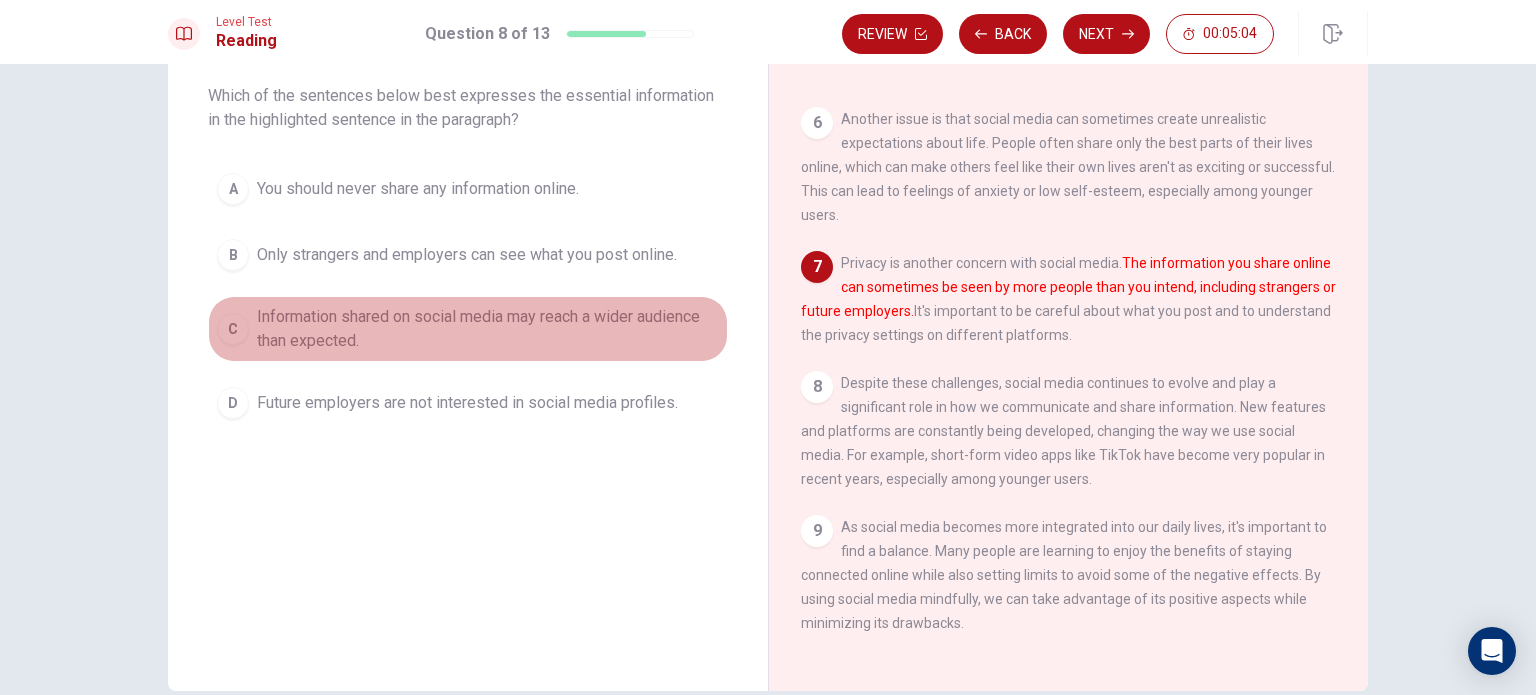click on "Information shared on social media may reach a wider audience than expected." at bounding box center (418, 189) 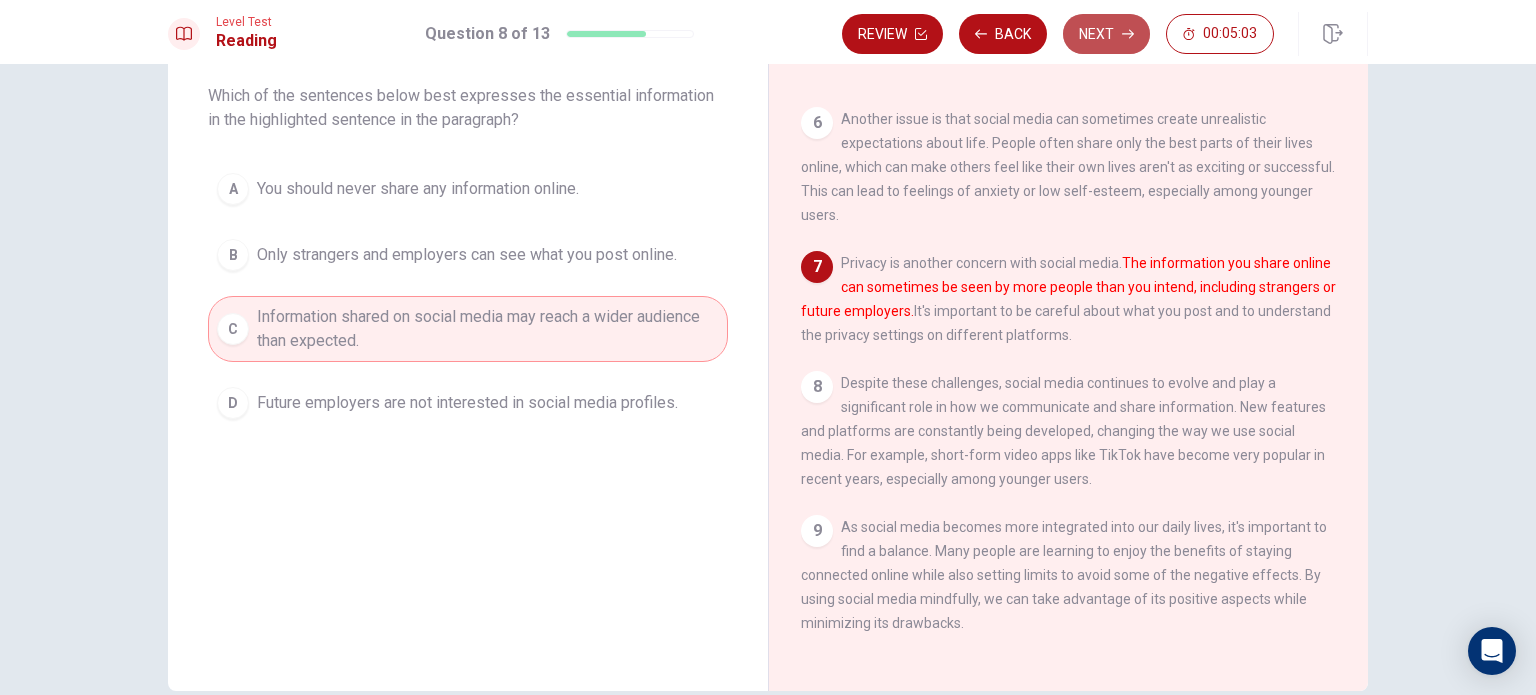 click on "Next" at bounding box center [1106, 34] 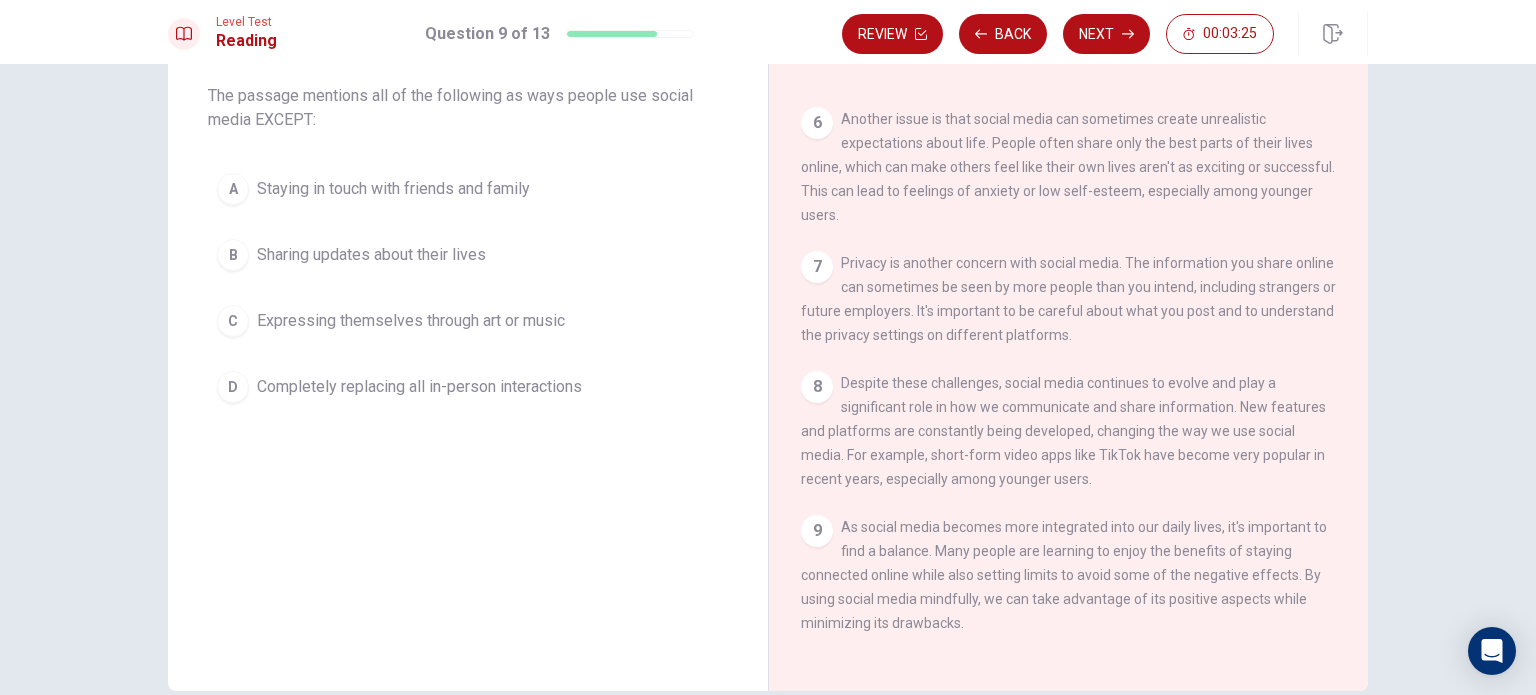 click on "Sharing updates about their lives" at bounding box center (393, 189) 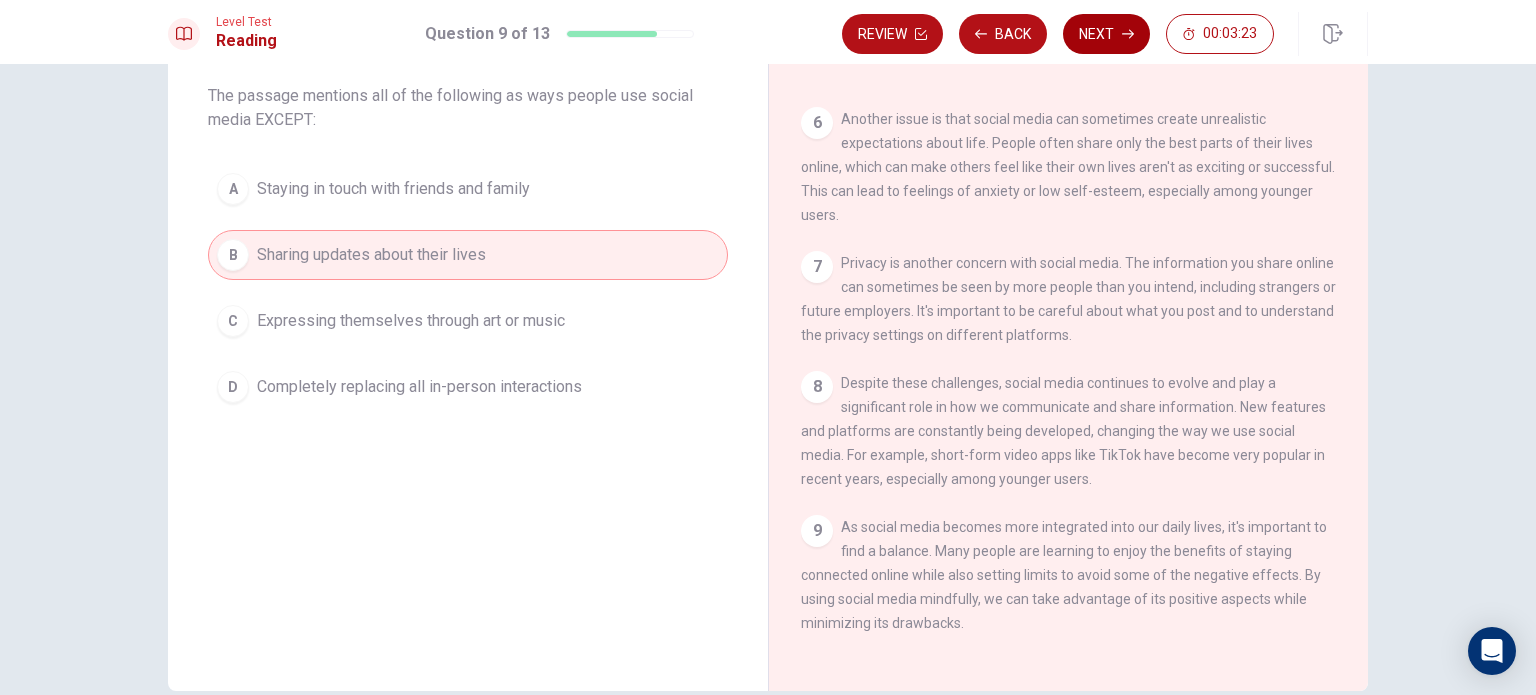 click on "Next" at bounding box center [1106, 34] 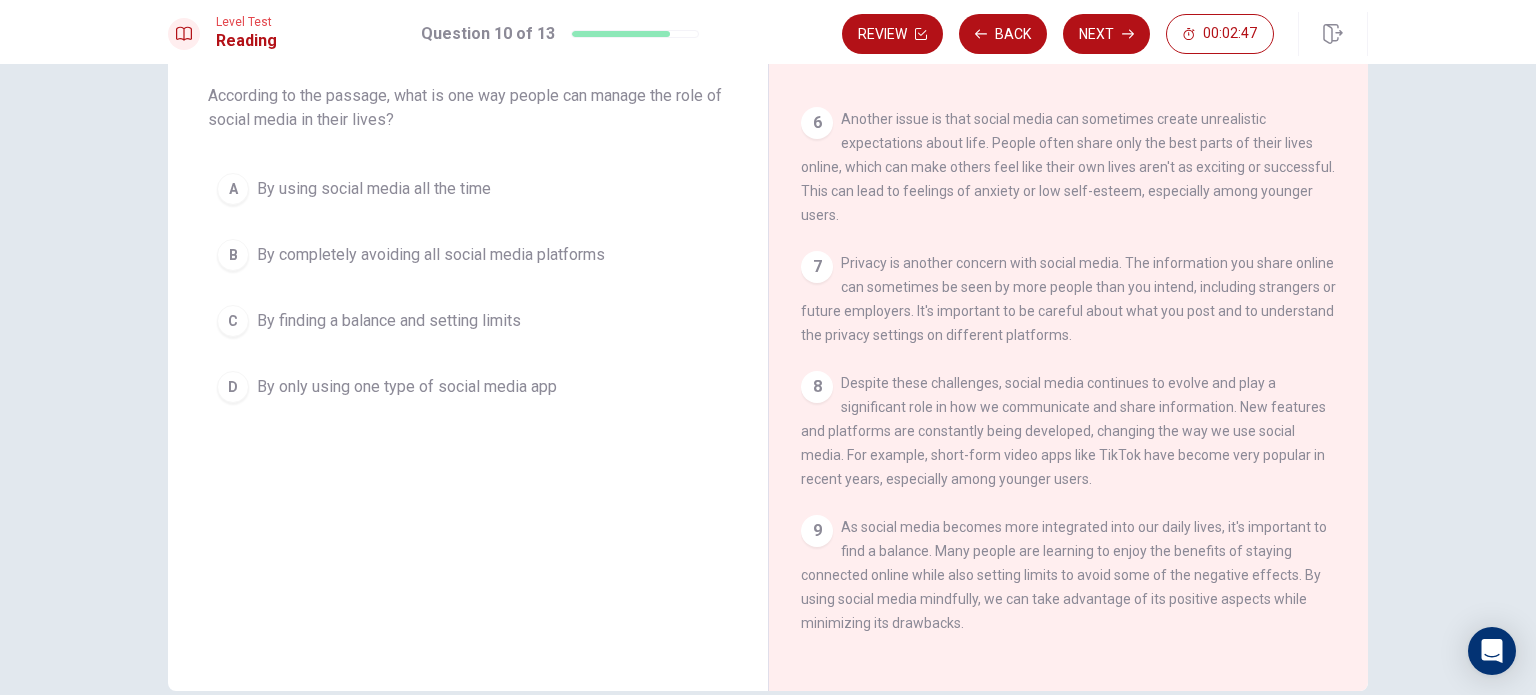 click on "By finding a balance and setting limits" at bounding box center [374, 189] 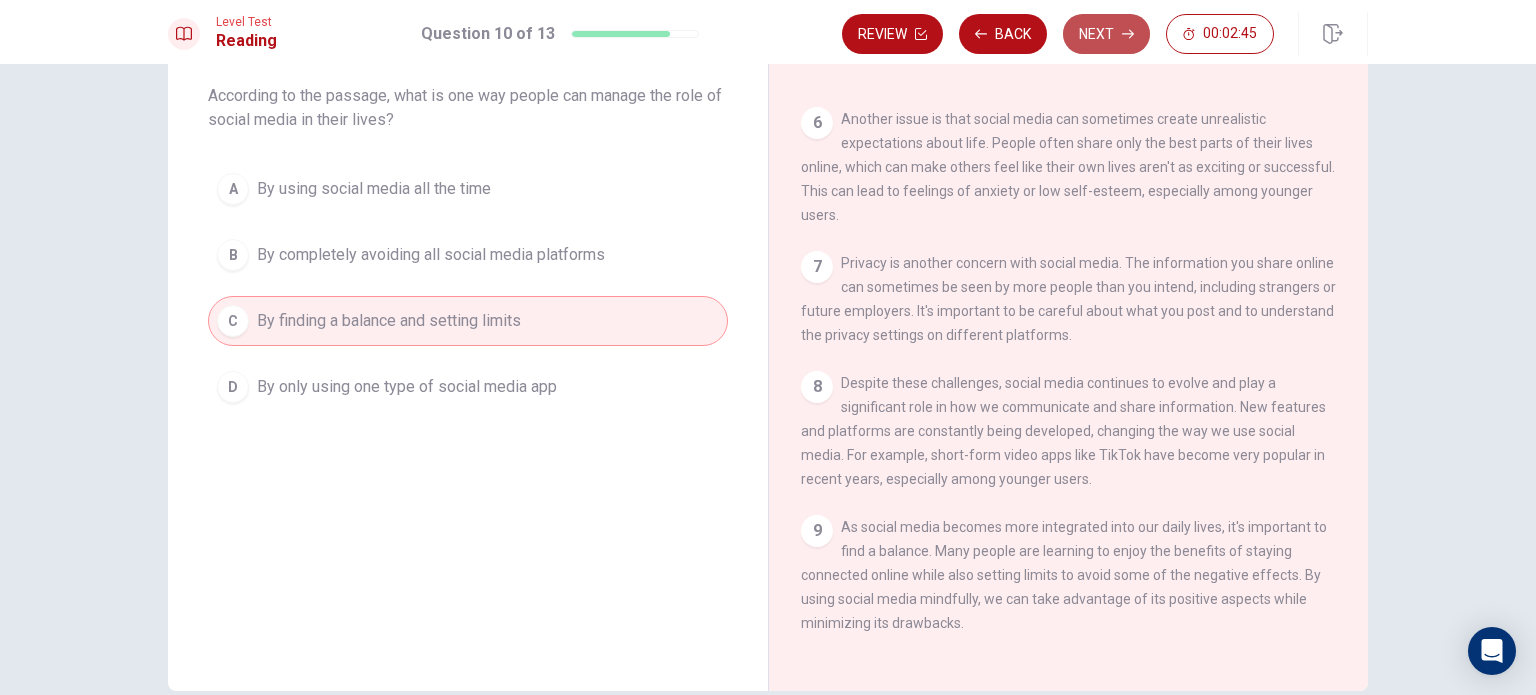 click on "Next" at bounding box center (1106, 34) 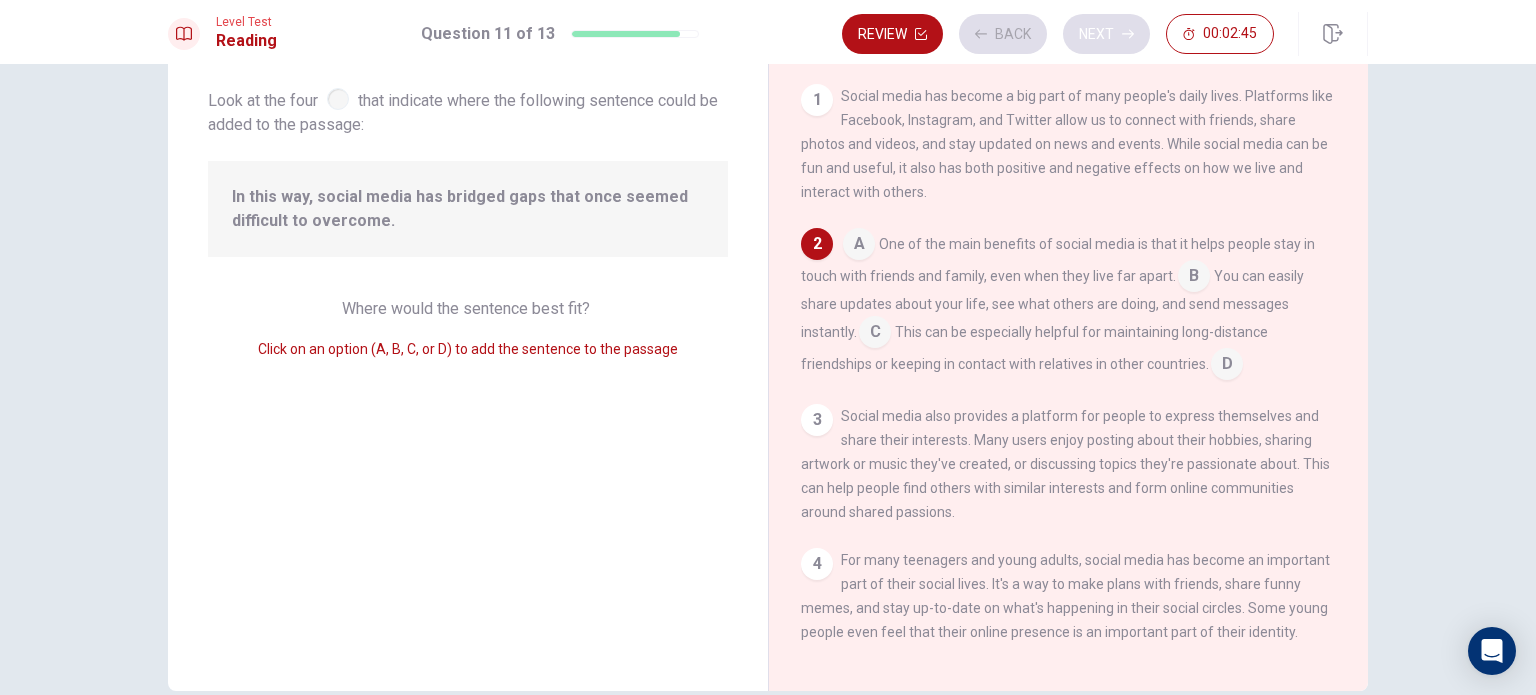 scroll, scrollTop: 148, scrollLeft: 0, axis: vertical 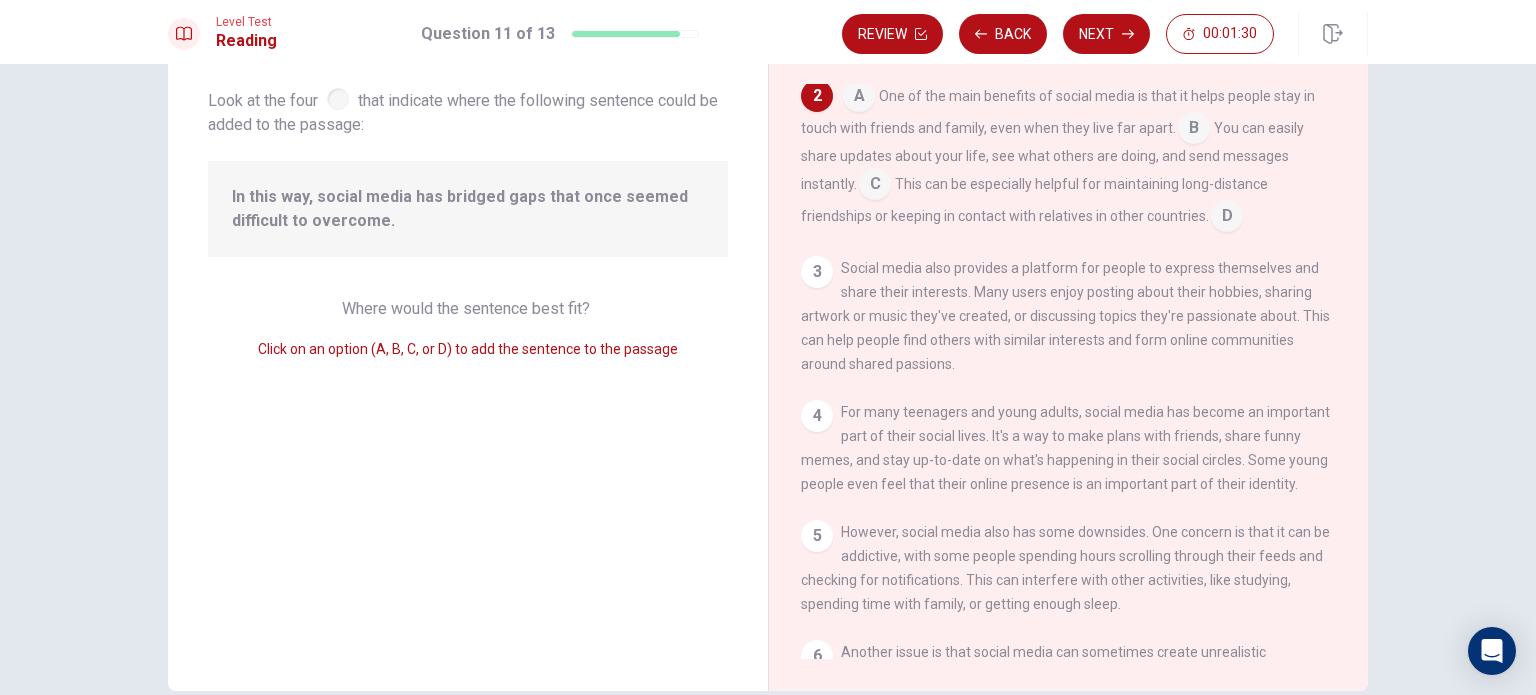 drag, startPoint x: 875, startPoint y: 191, endPoint x: 900, endPoint y: 169, distance: 33.30165 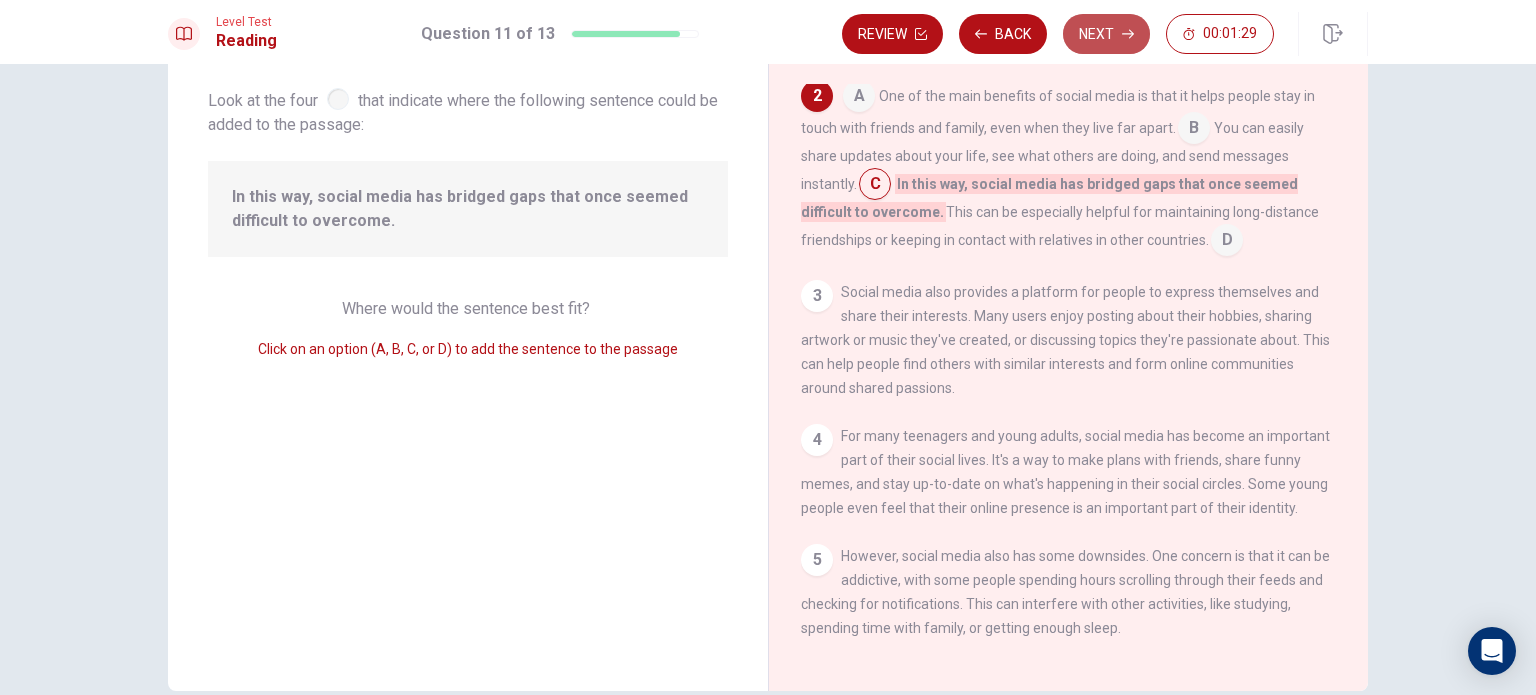 click on "Next" at bounding box center (1106, 34) 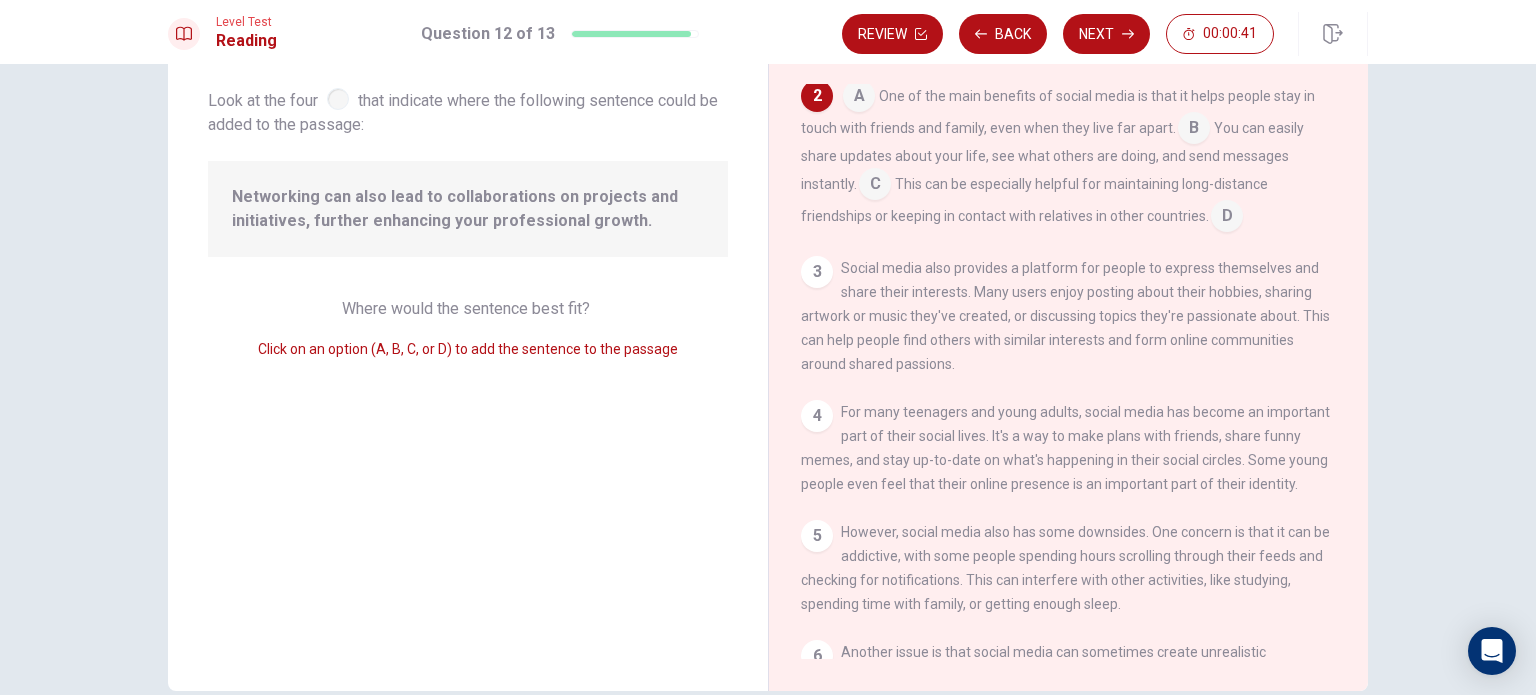 click at bounding box center (859, 98) 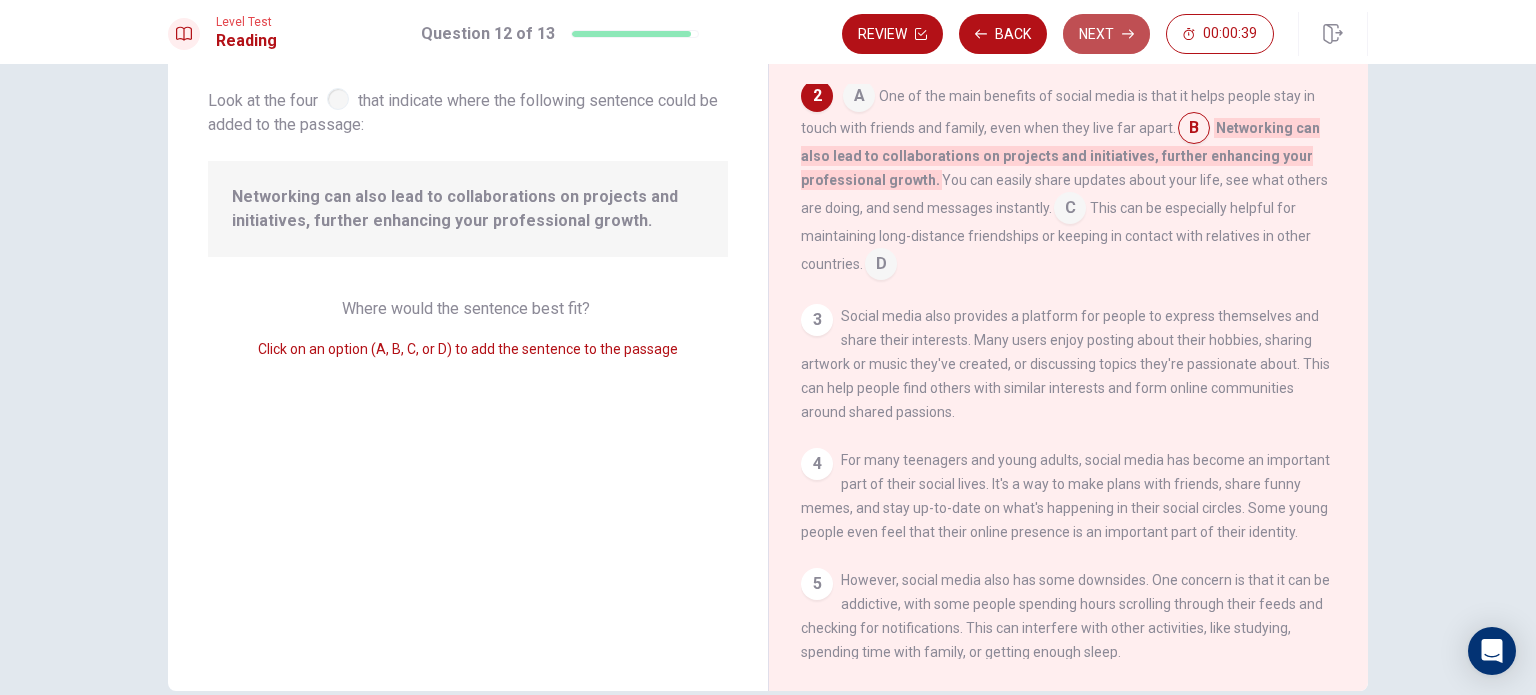 click on "Next" at bounding box center [1106, 34] 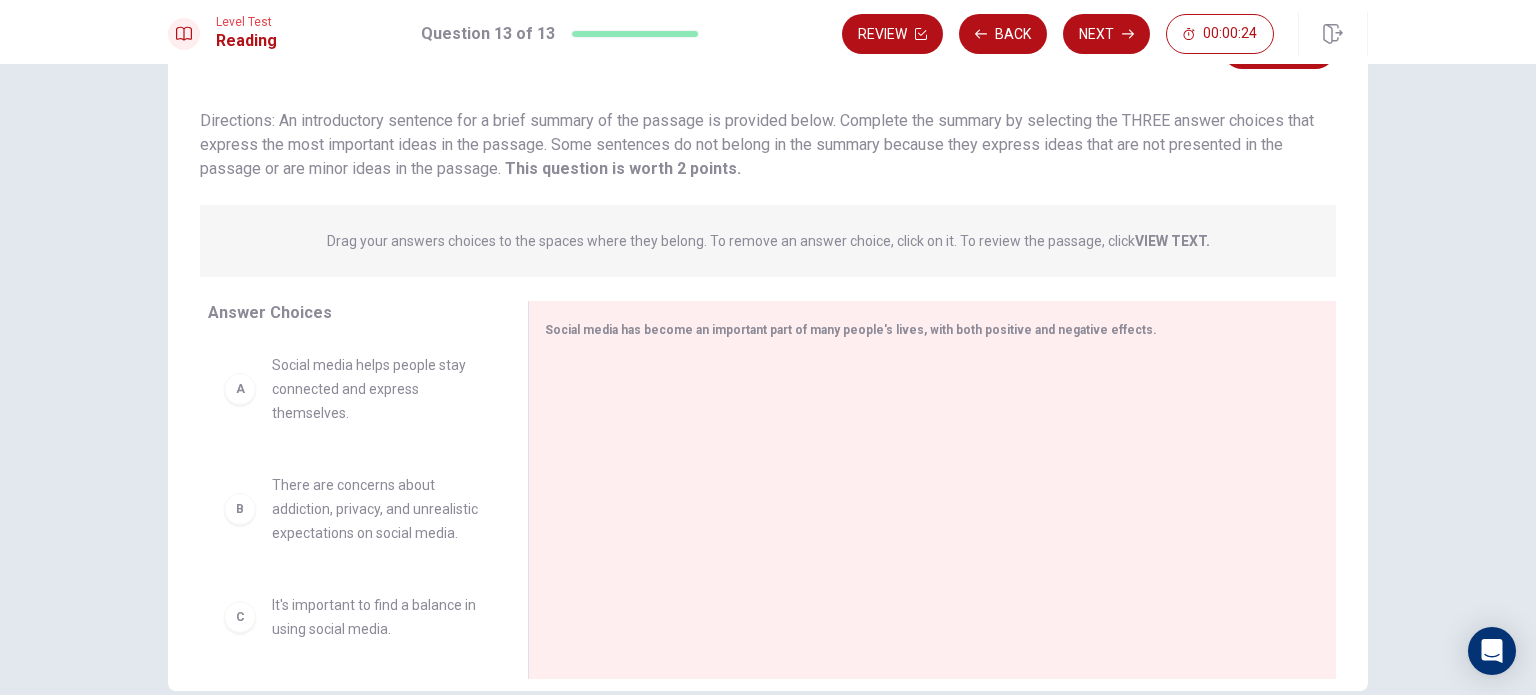 scroll, scrollTop: 0, scrollLeft: 0, axis: both 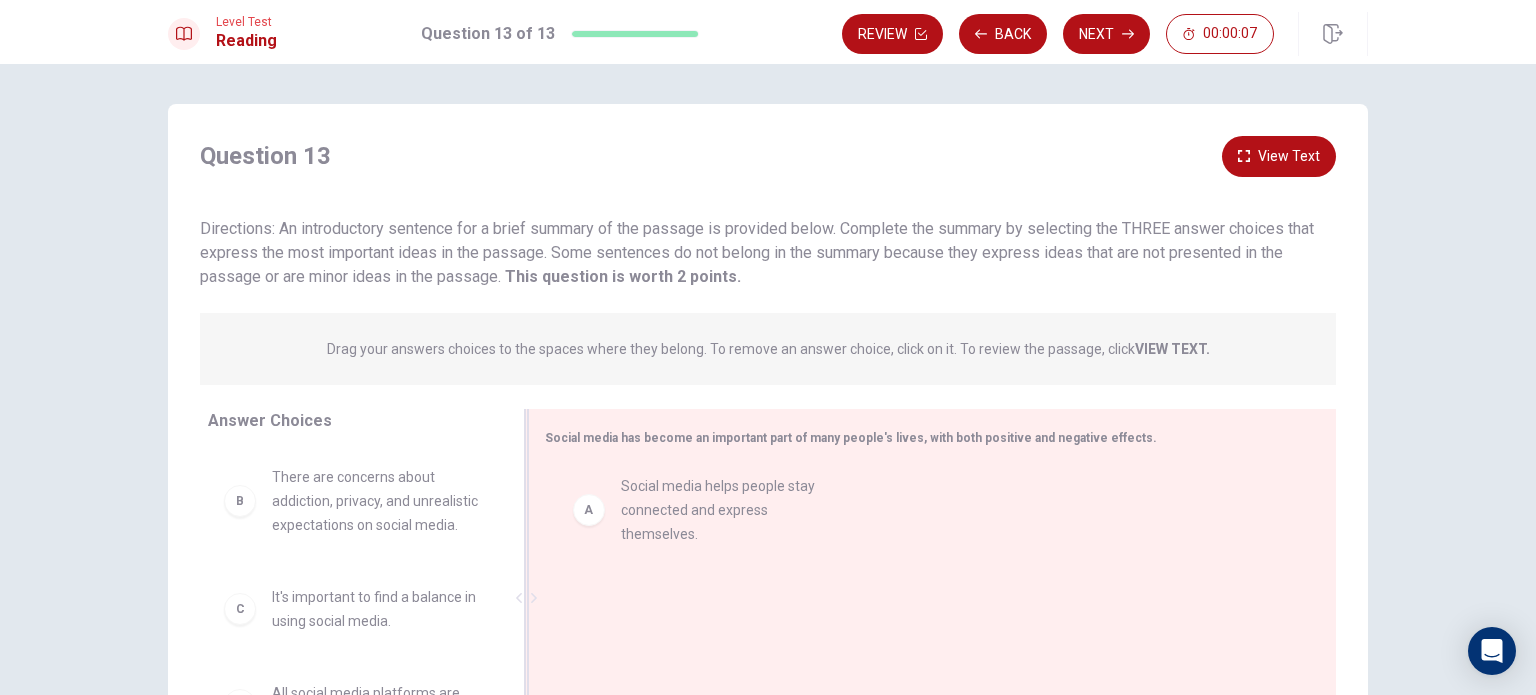 drag, startPoint x: 357, startPoint y: 508, endPoint x: 719, endPoint y: 516, distance: 362.08838 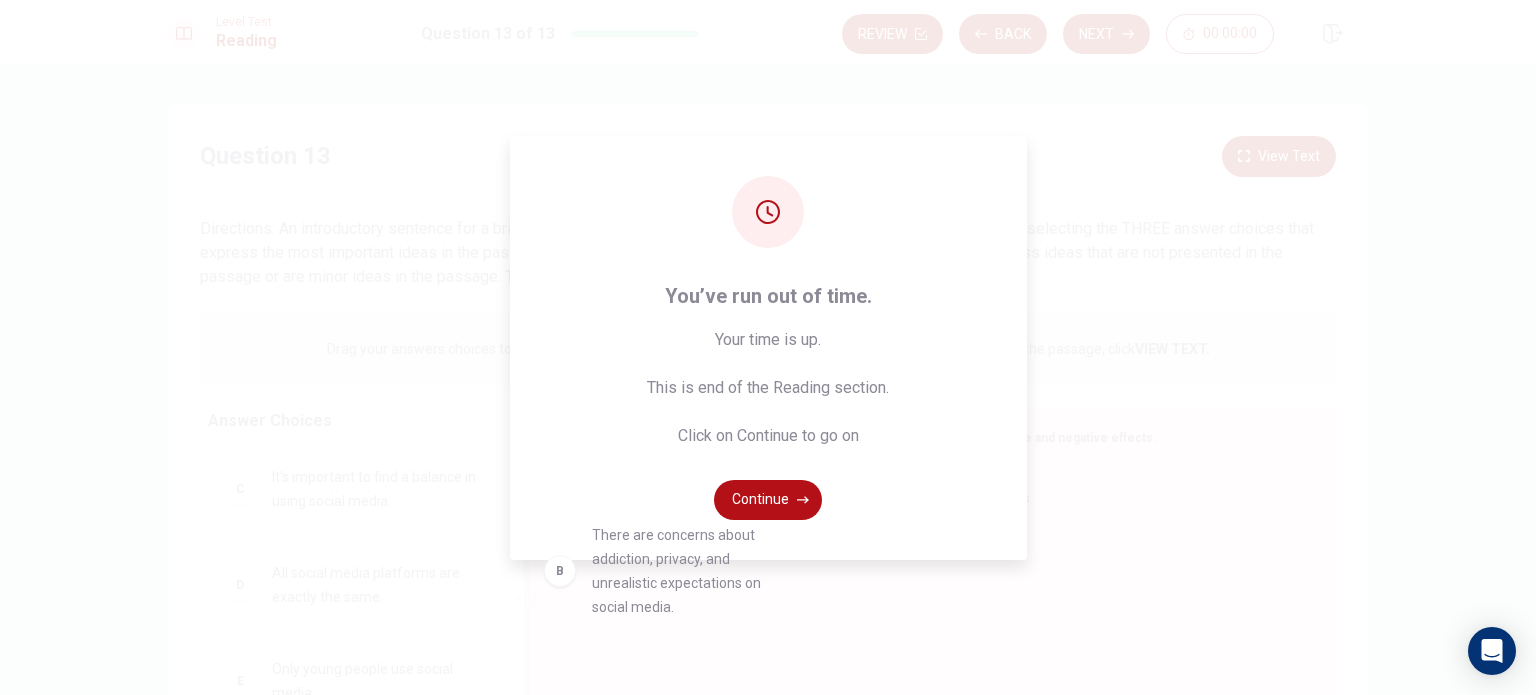 drag, startPoint x: 476, startPoint y: 546, endPoint x: 683, endPoint y: 582, distance: 210.10712 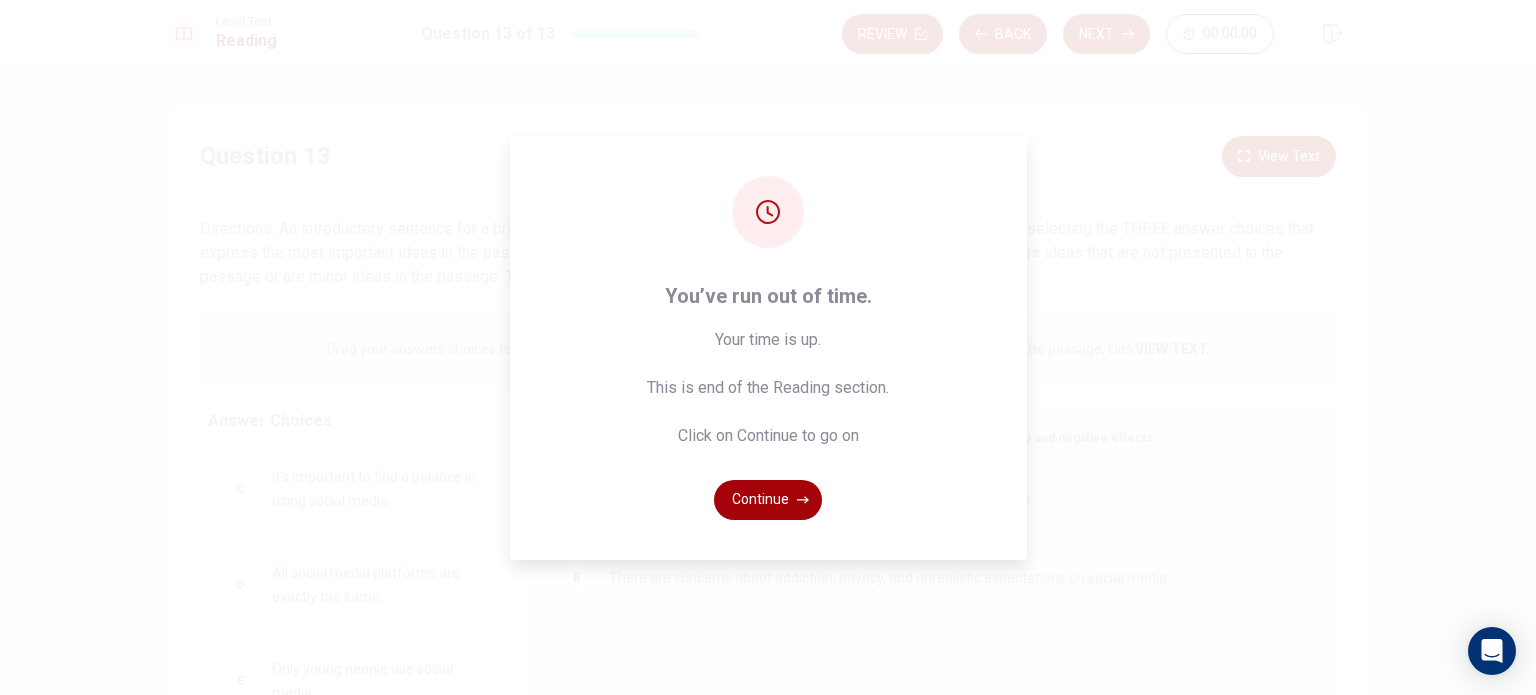 click on "Continue" at bounding box center (768, 500) 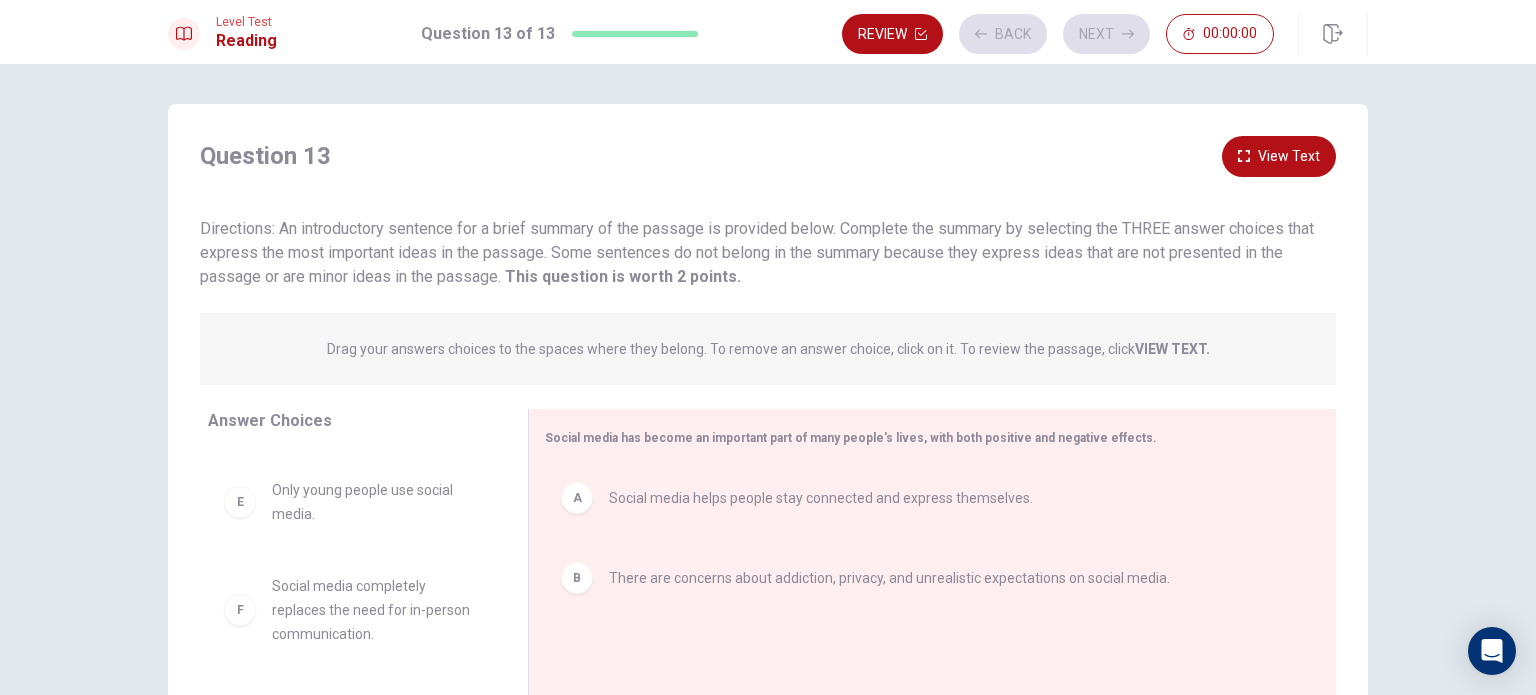 scroll, scrollTop: 180, scrollLeft: 0, axis: vertical 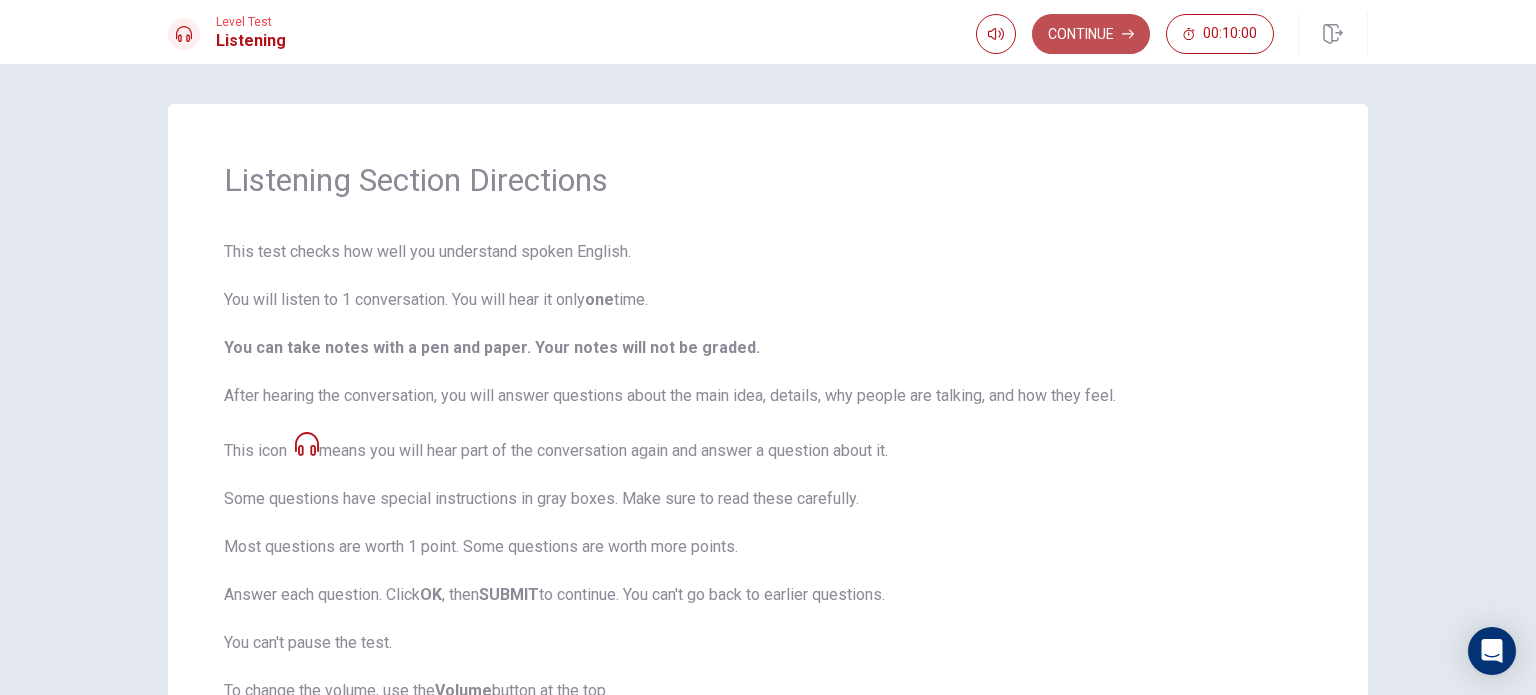 click on "Continue" at bounding box center (1091, 34) 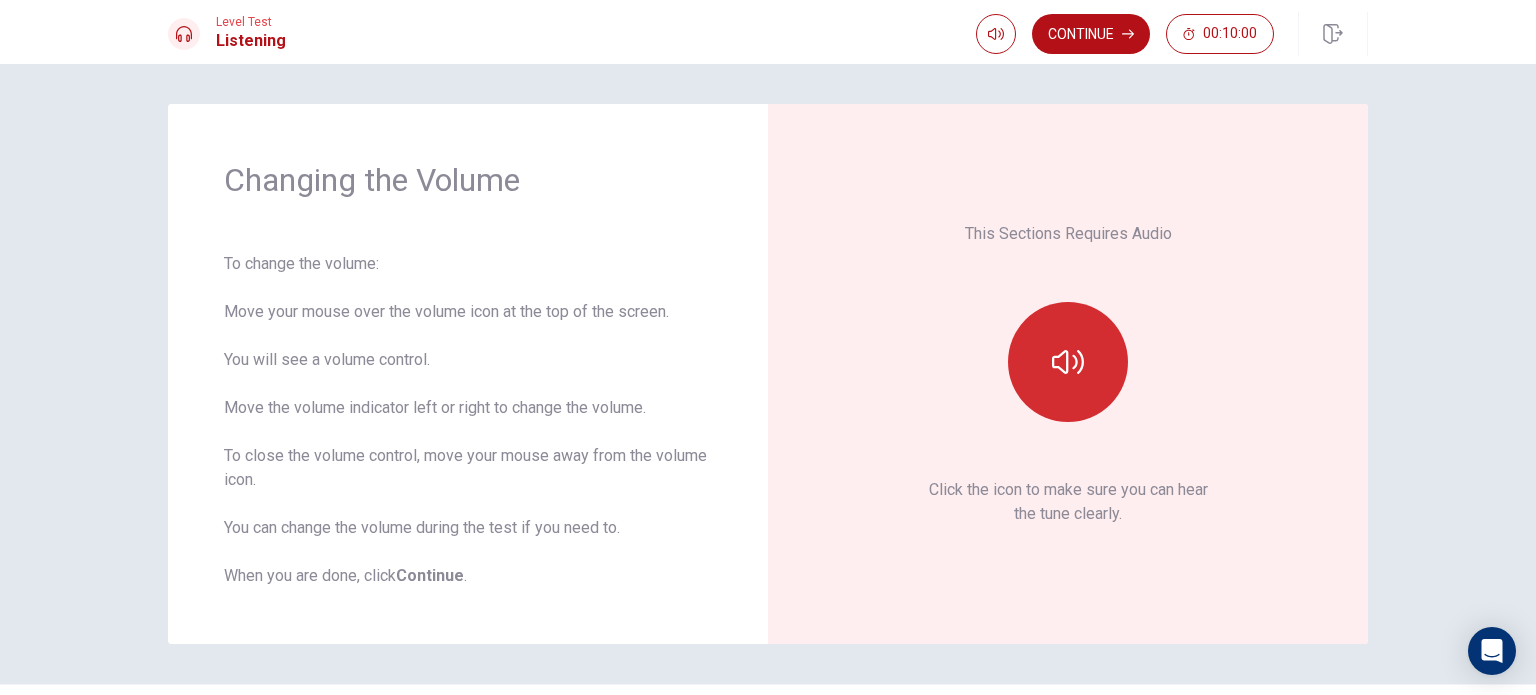 click at bounding box center [1068, 362] 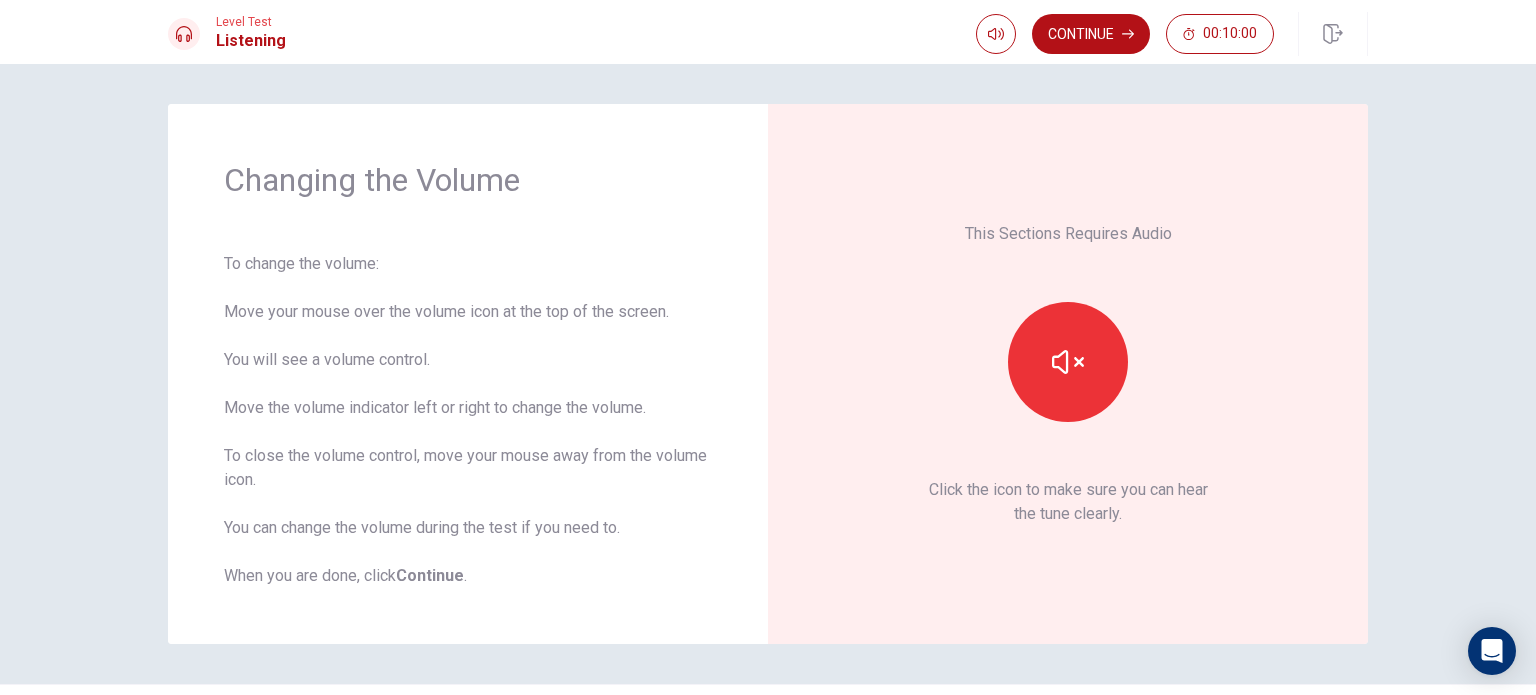 click on "Click the icon to make sure you can hear   the tune clearly." at bounding box center [1068, 502] 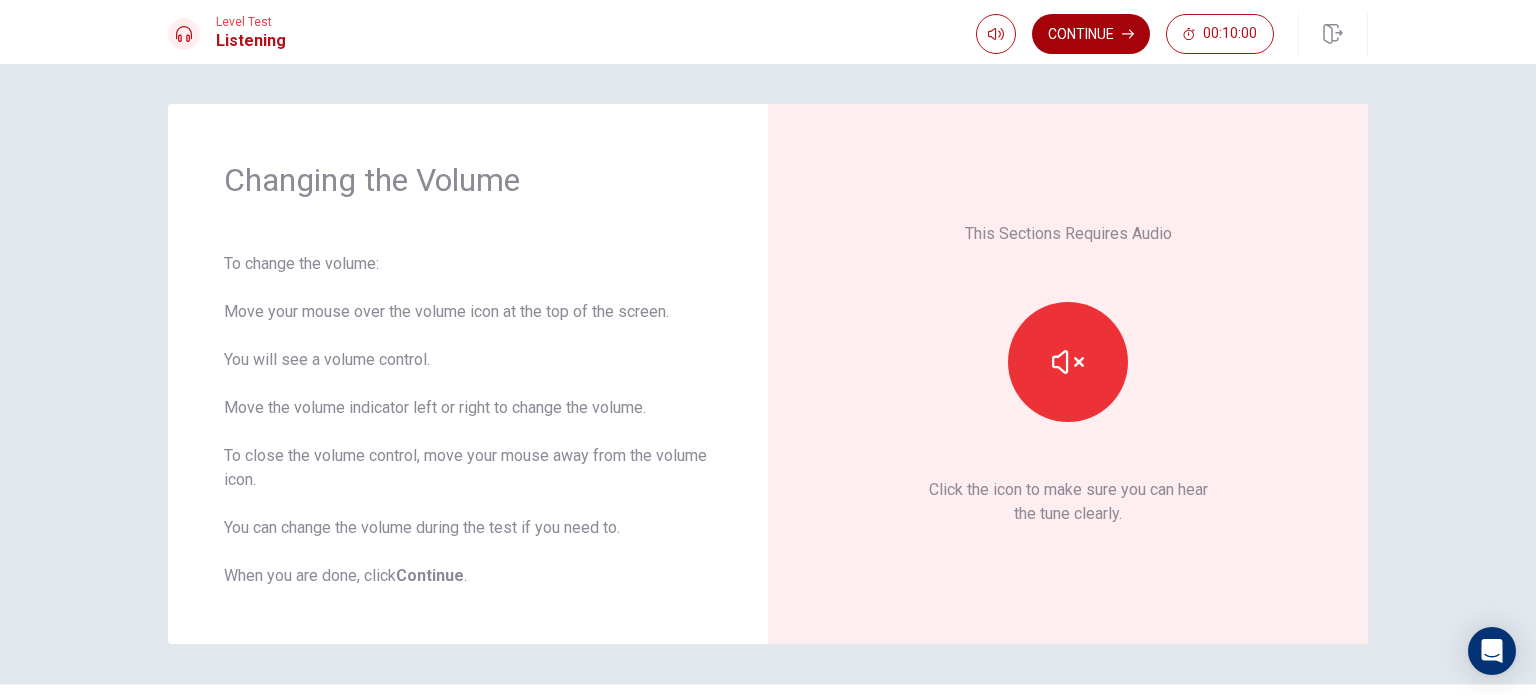 click on "Continue" at bounding box center (1091, 34) 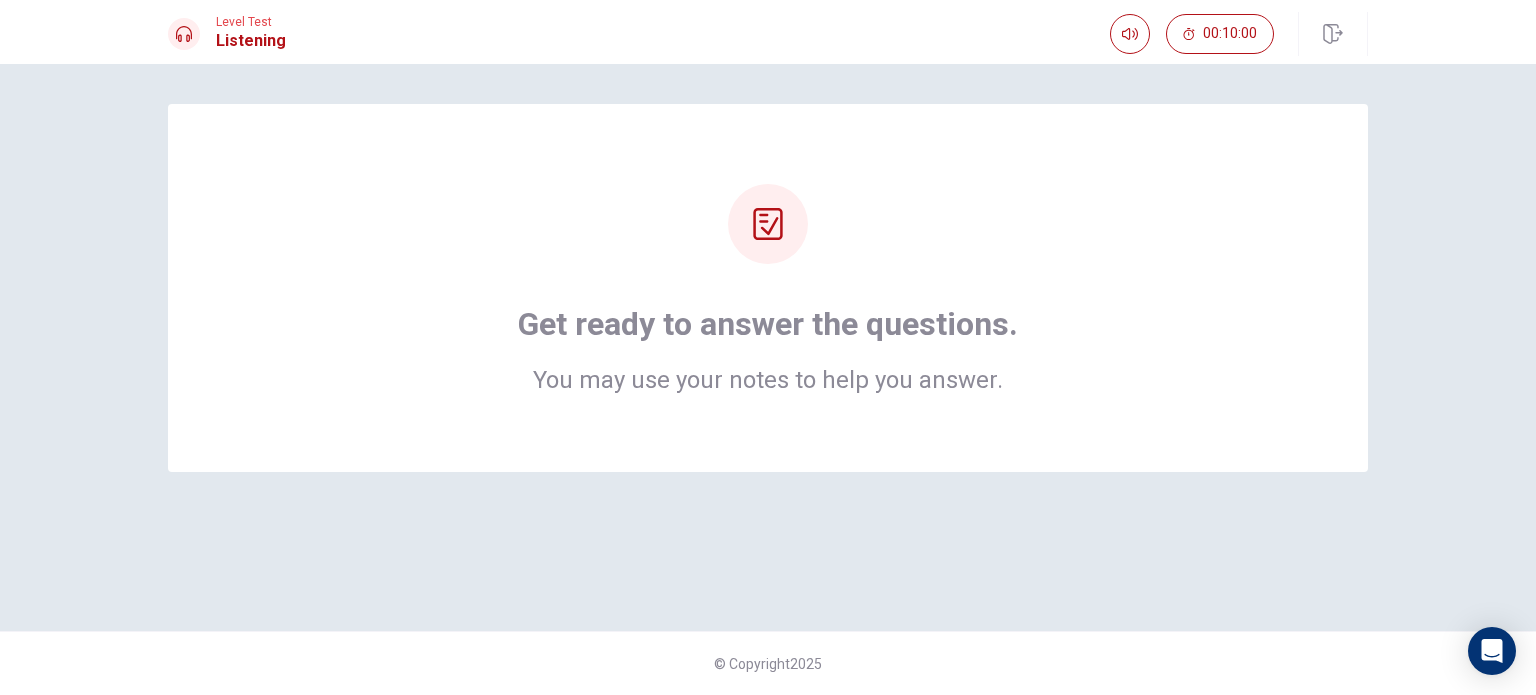 click at bounding box center (767, 224) 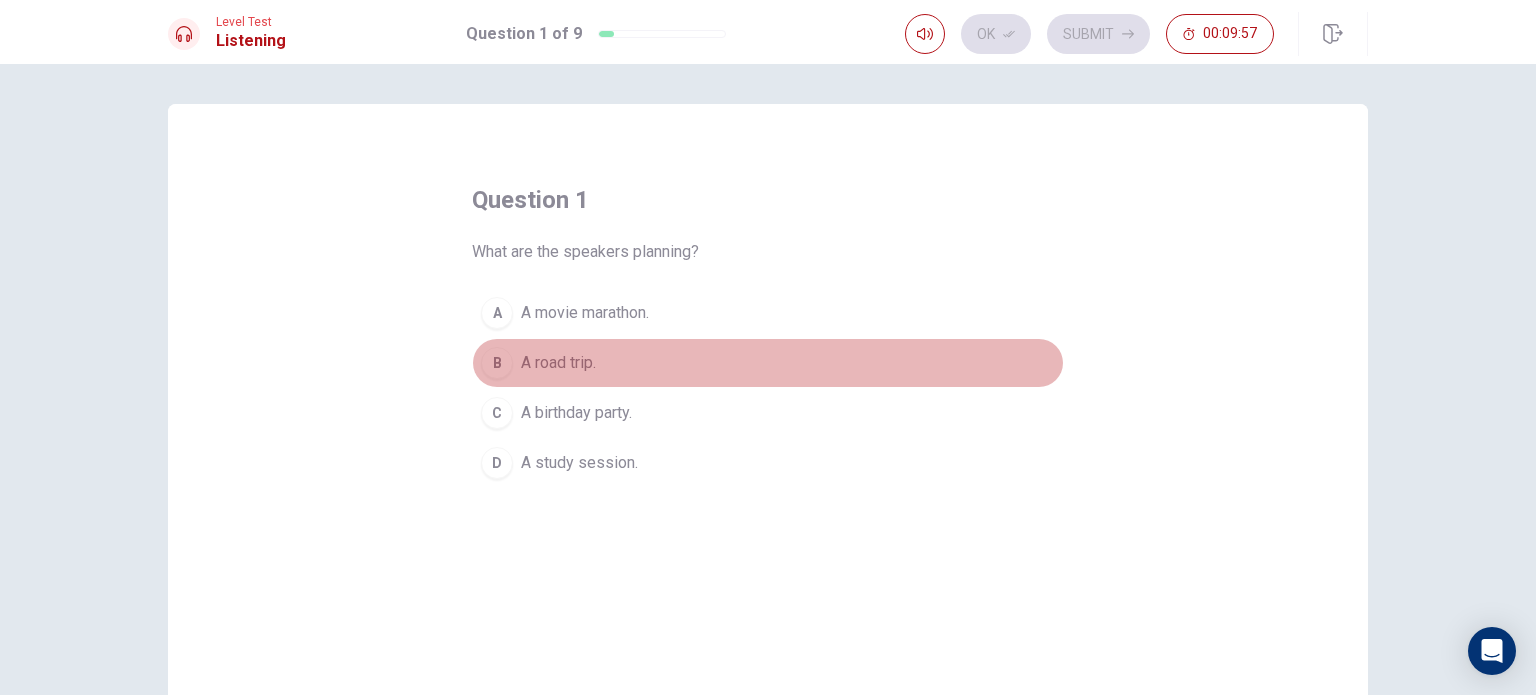 click on "A road trip." at bounding box center (585, 313) 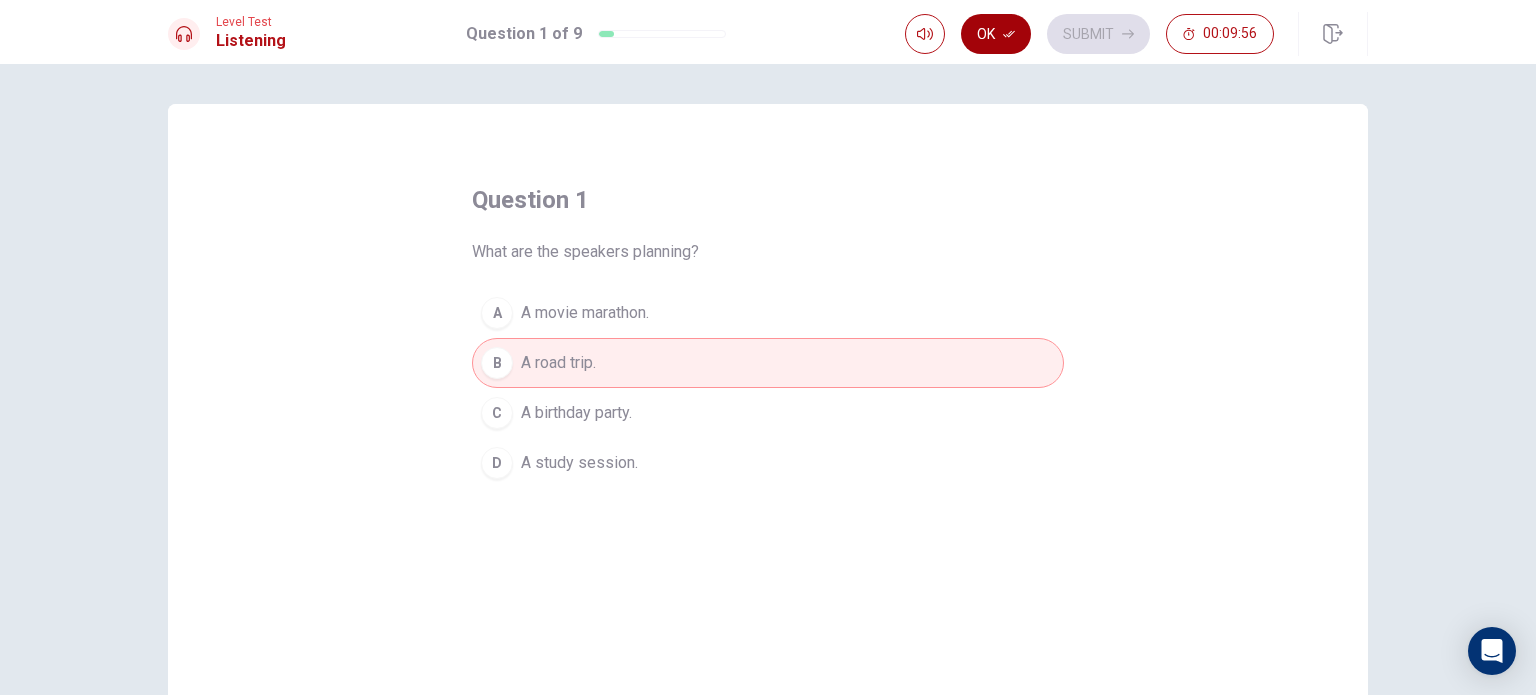 click on "Ok" at bounding box center (996, 34) 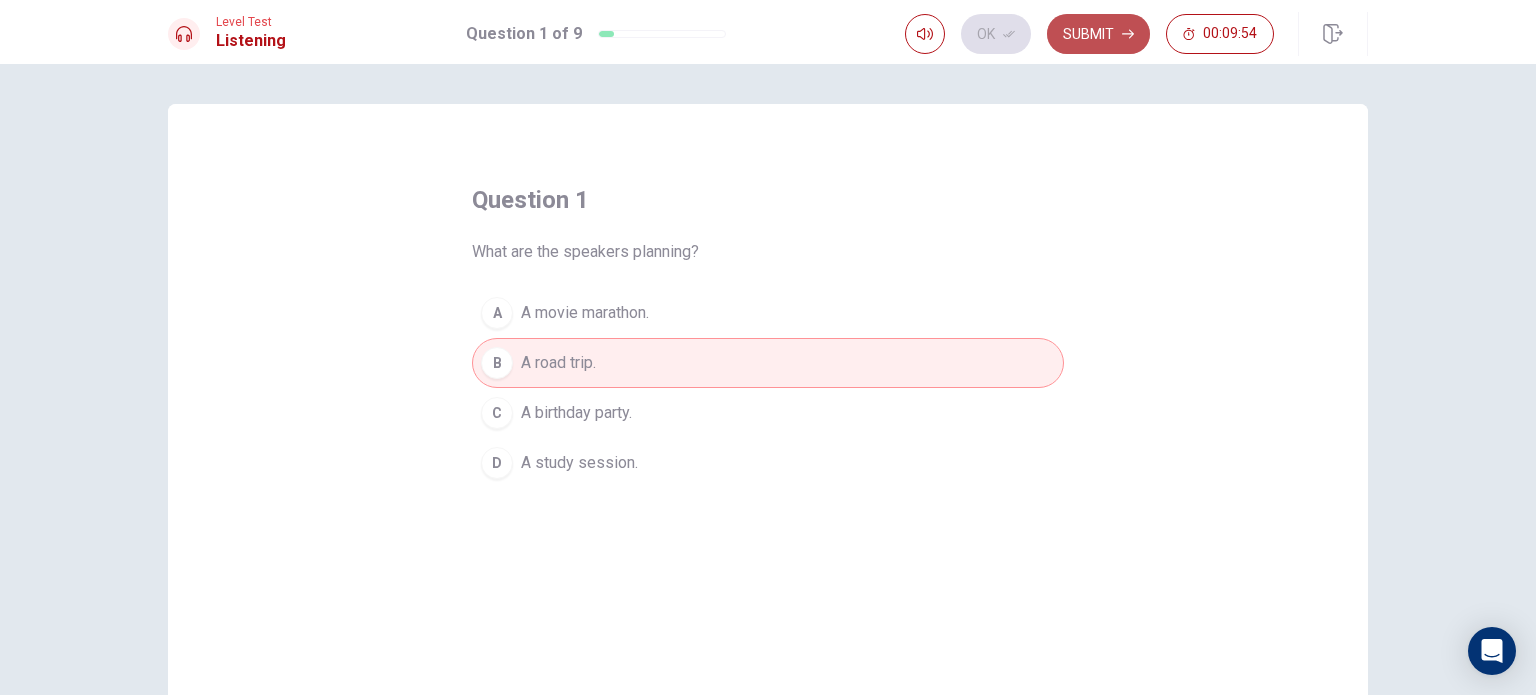 click on "Submit" at bounding box center [1098, 34] 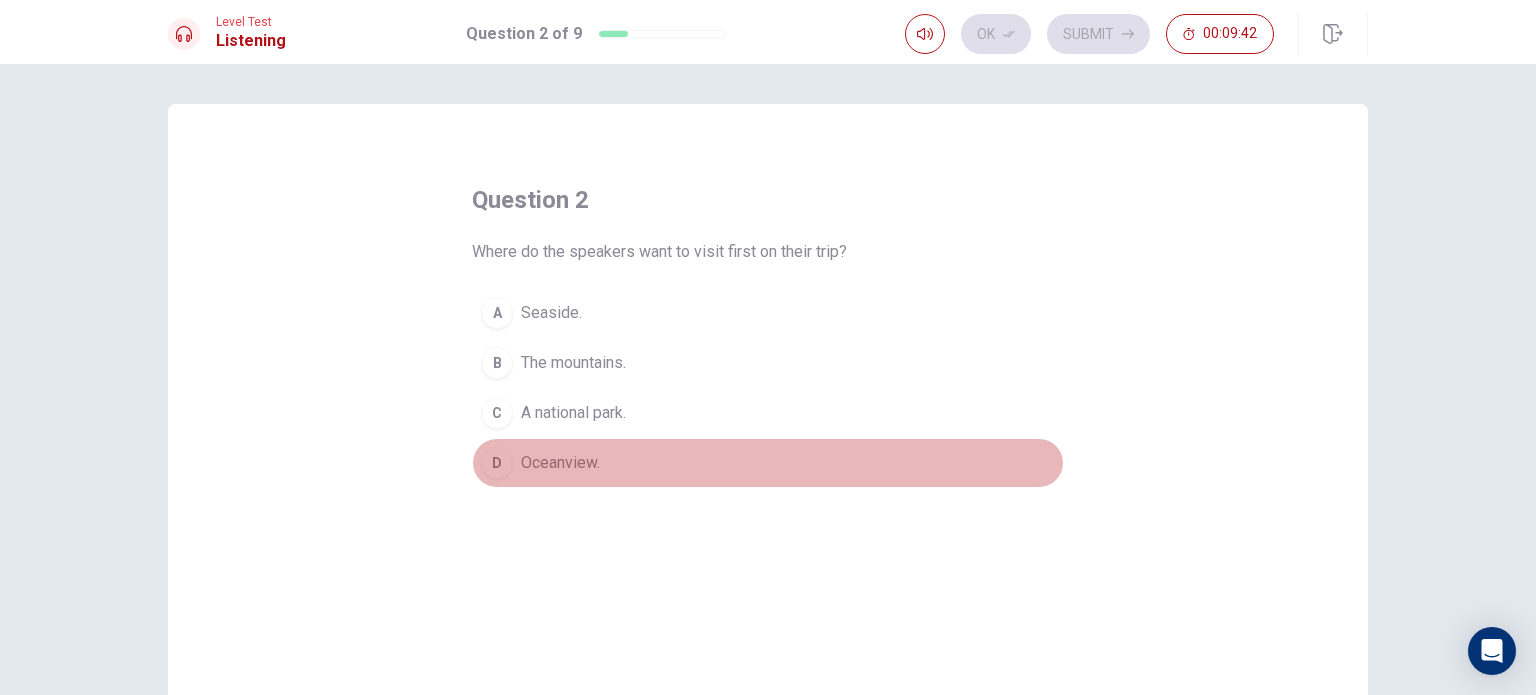 click on "Oceanview." at bounding box center [551, 313] 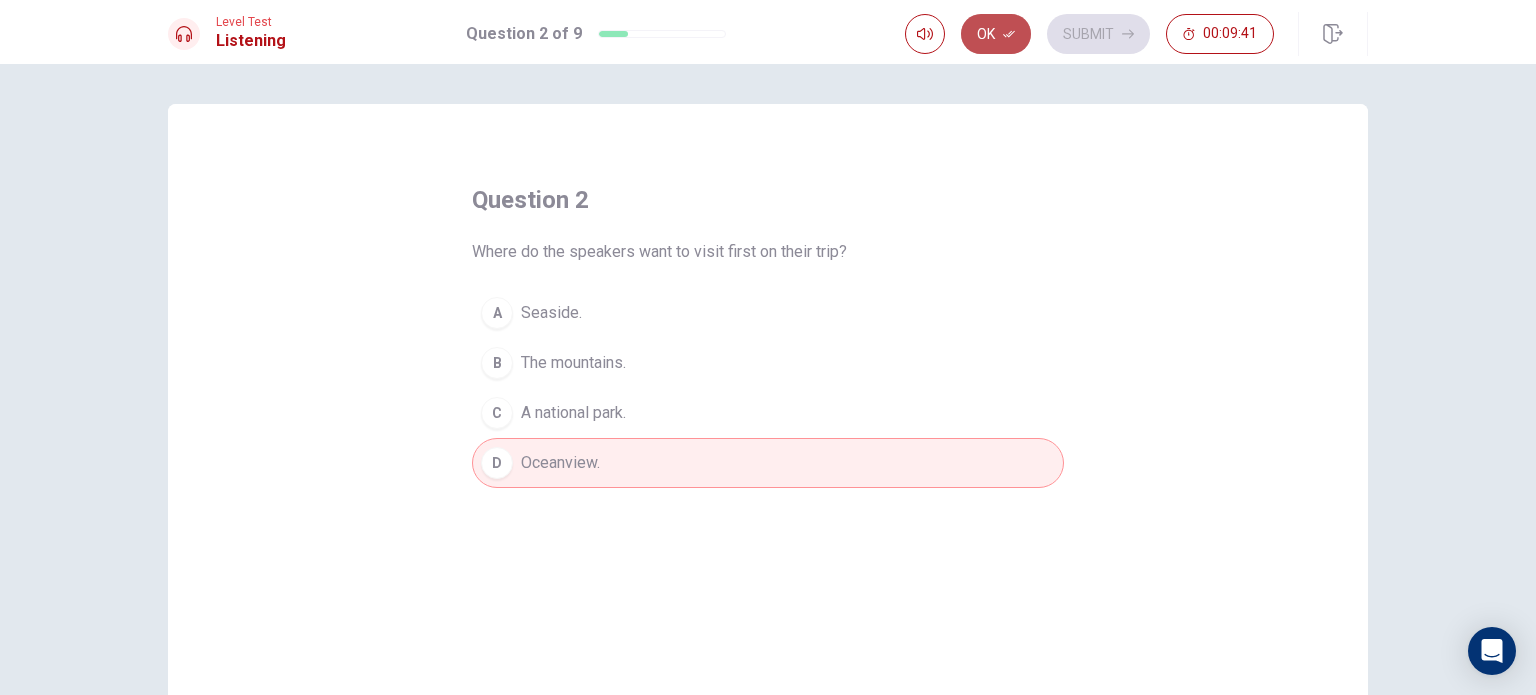 click on "Ok" at bounding box center (996, 34) 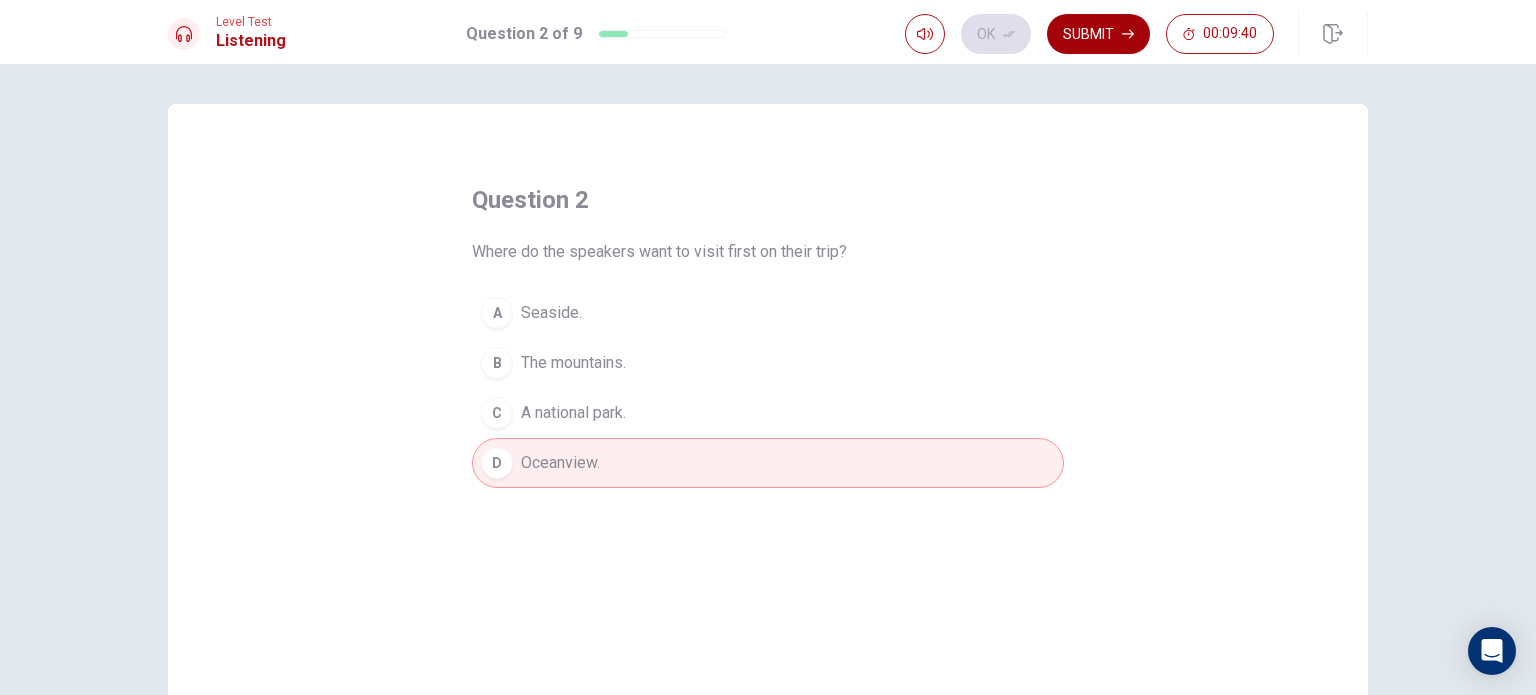 click on "Submit" at bounding box center (1098, 34) 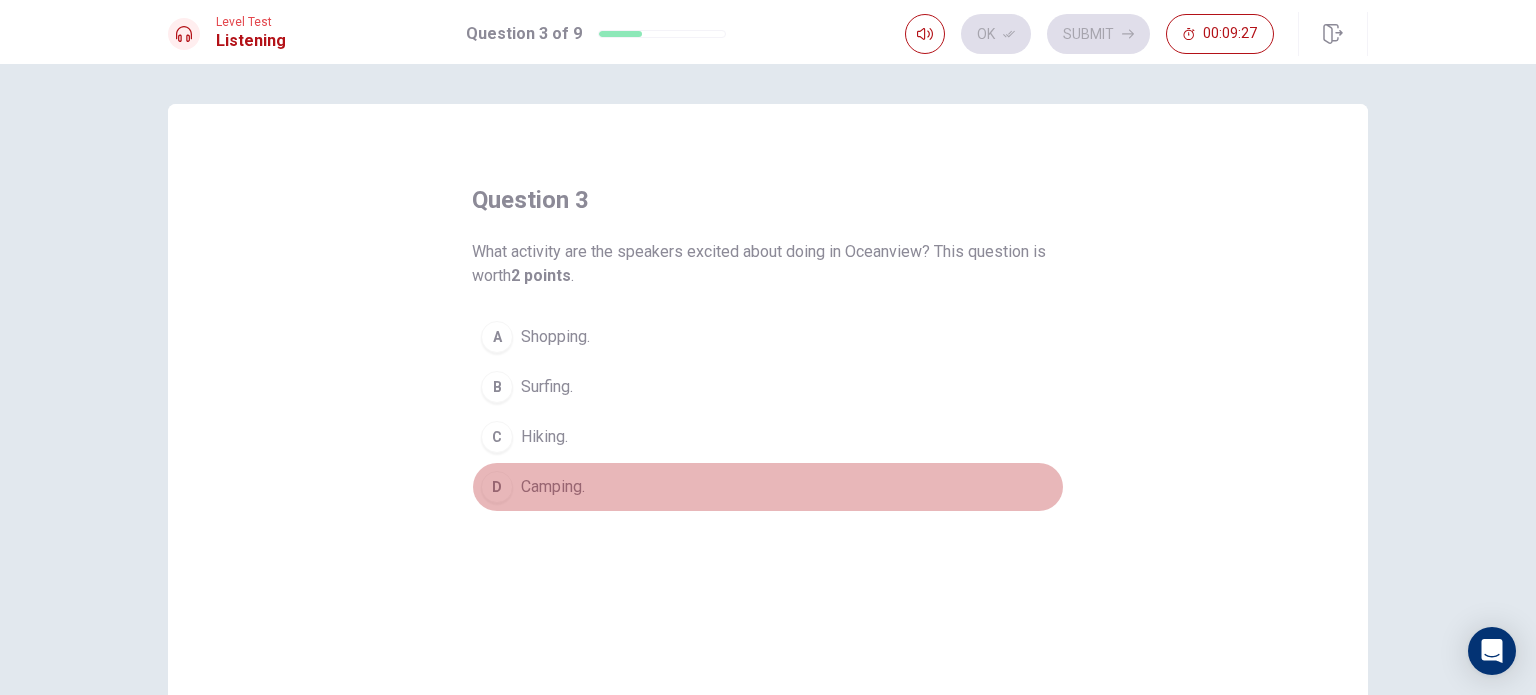 click on "Camping." at bounding box center (555, 337) 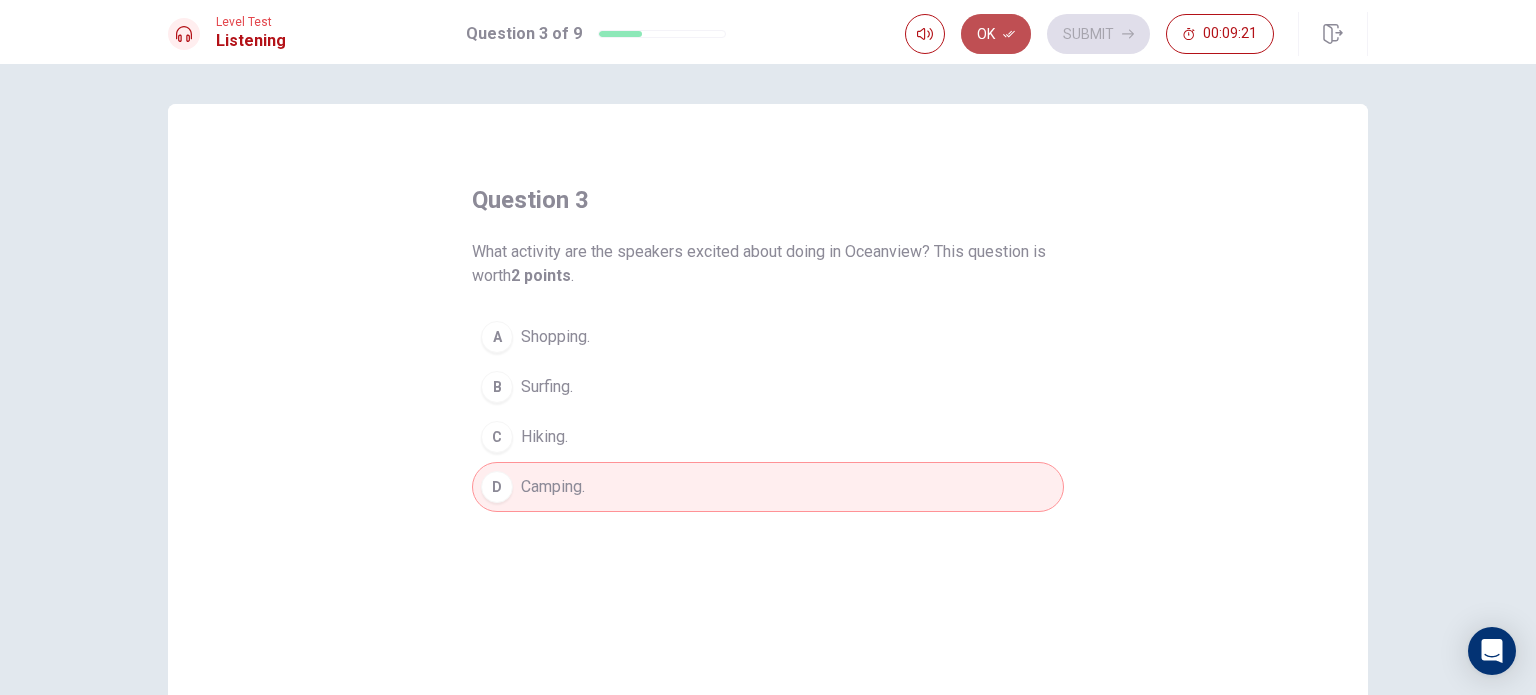 click on "Ok" at bounding box center (996, 34) 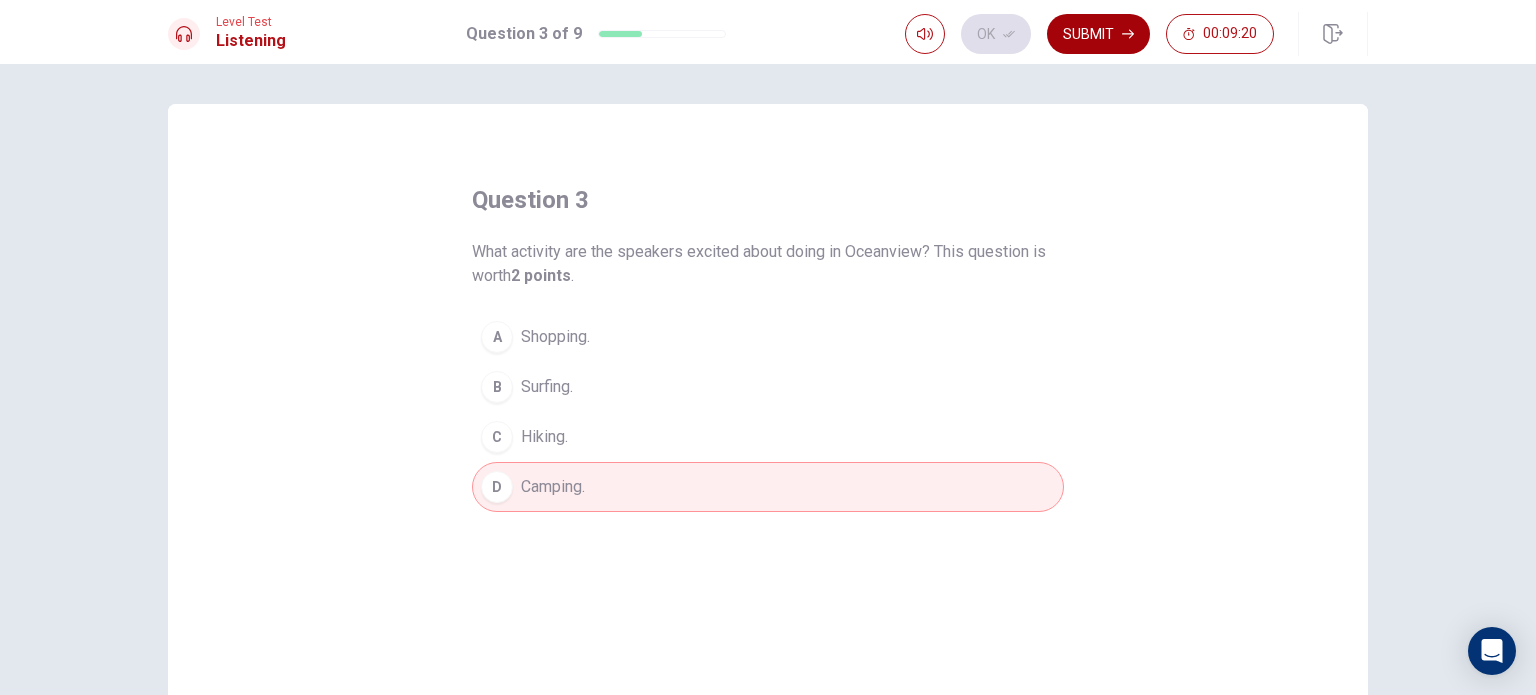 click on "Submit" at bounding box center [1098, 34] 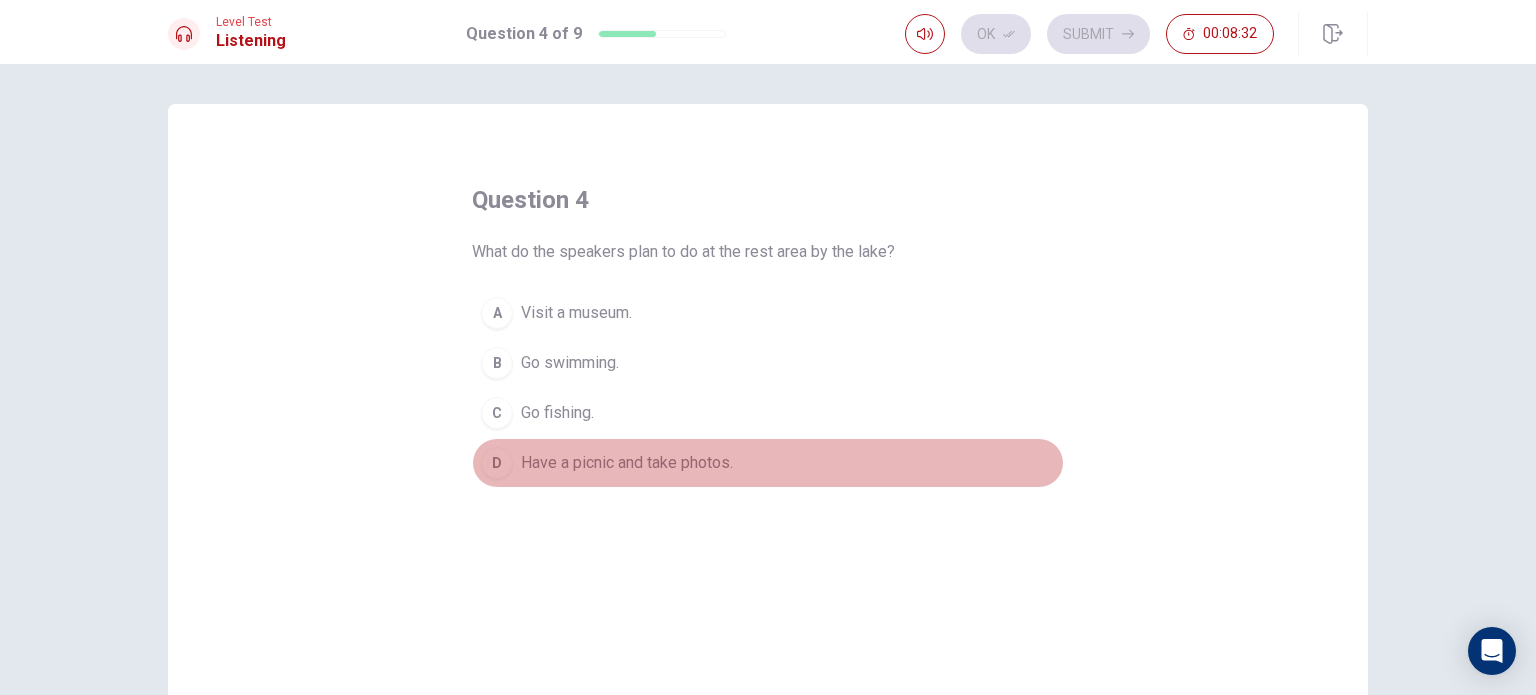 click on "Have a picnic and take photos." at bounding box center (576, 313) 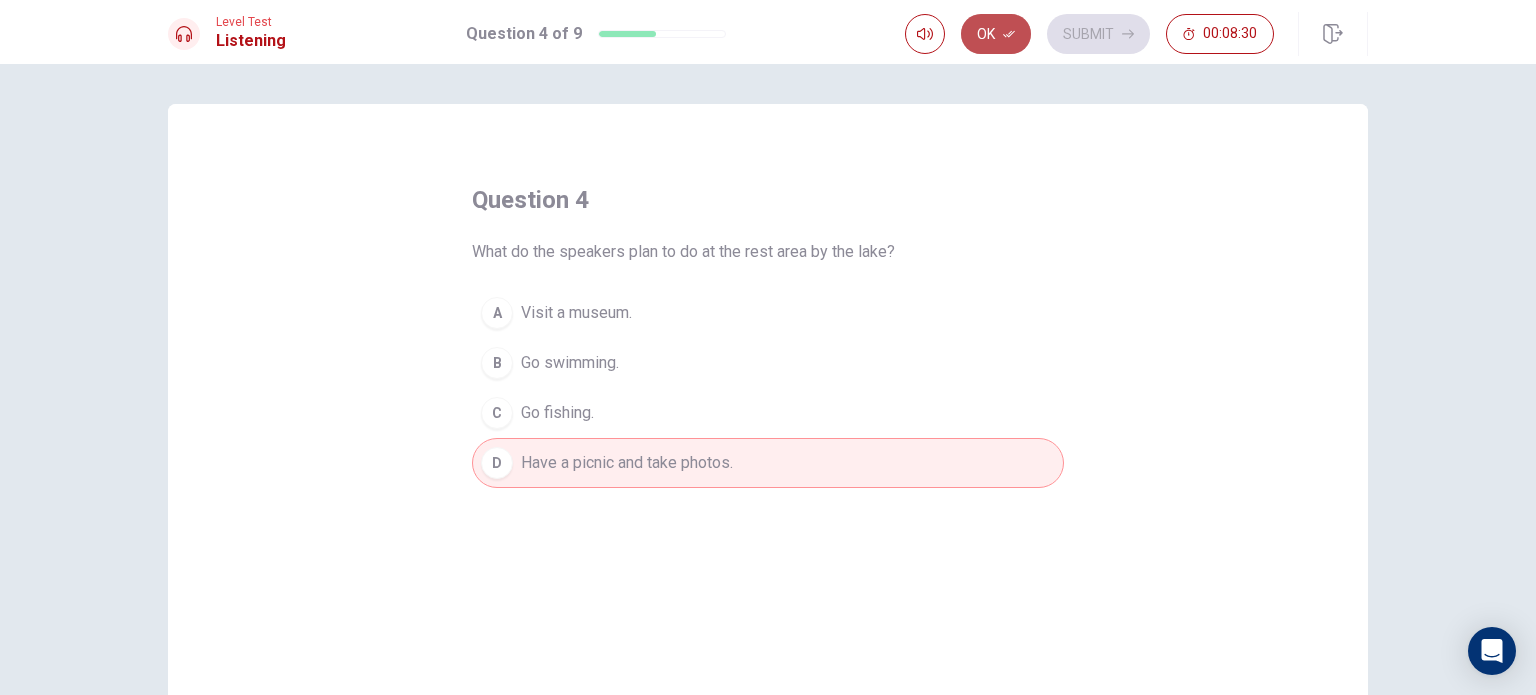 click on "Ok" at bounding box center (996, 34) 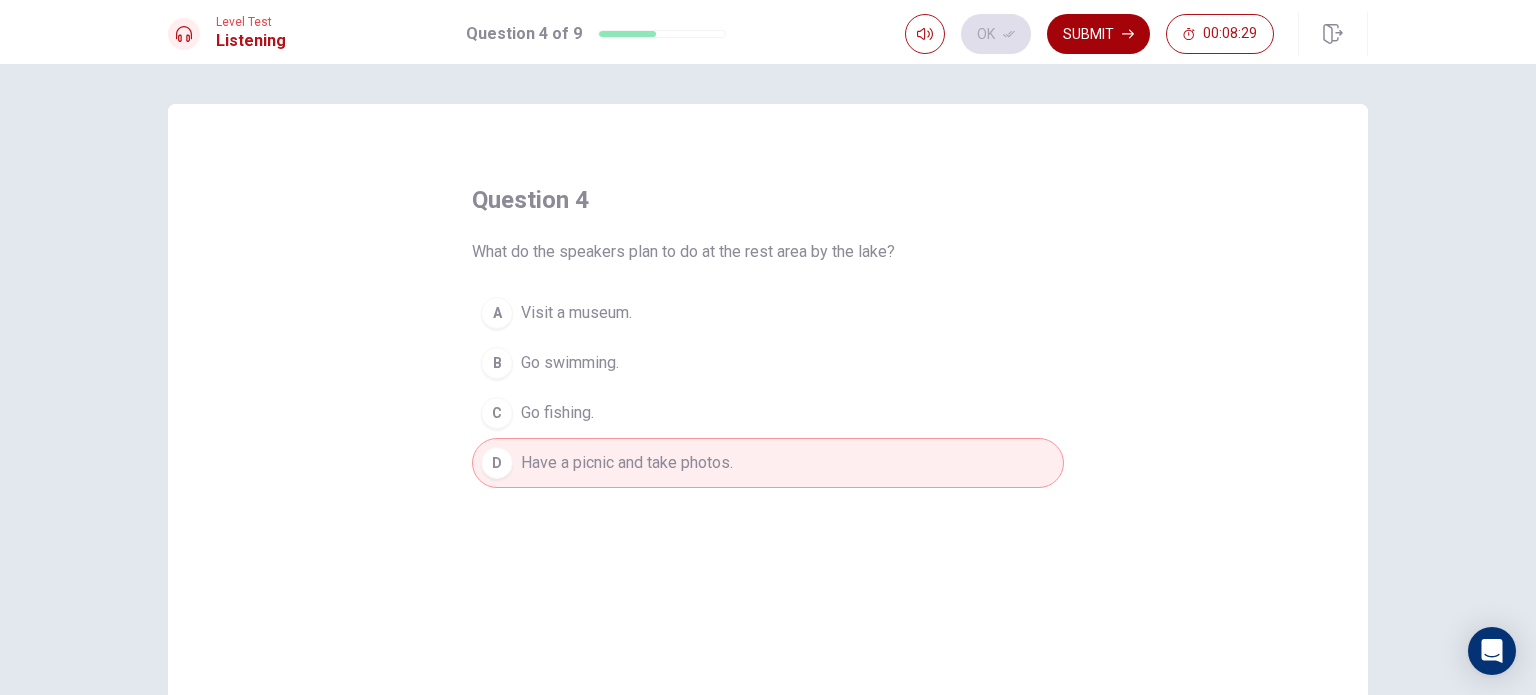 click on "Submit" at bounding box center (1098, 34) 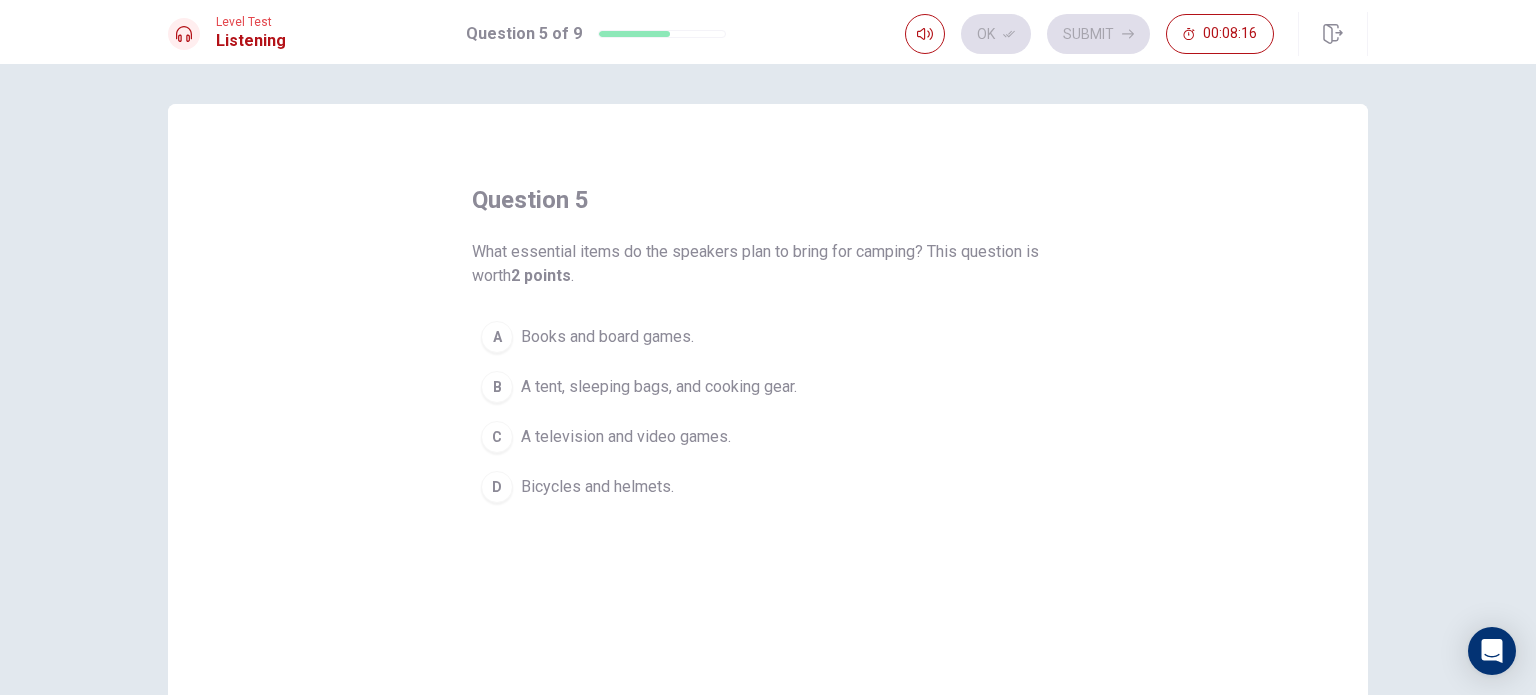 click on "A tent, sleeping bags, and cooking gear." at bounding box center [607, 337] 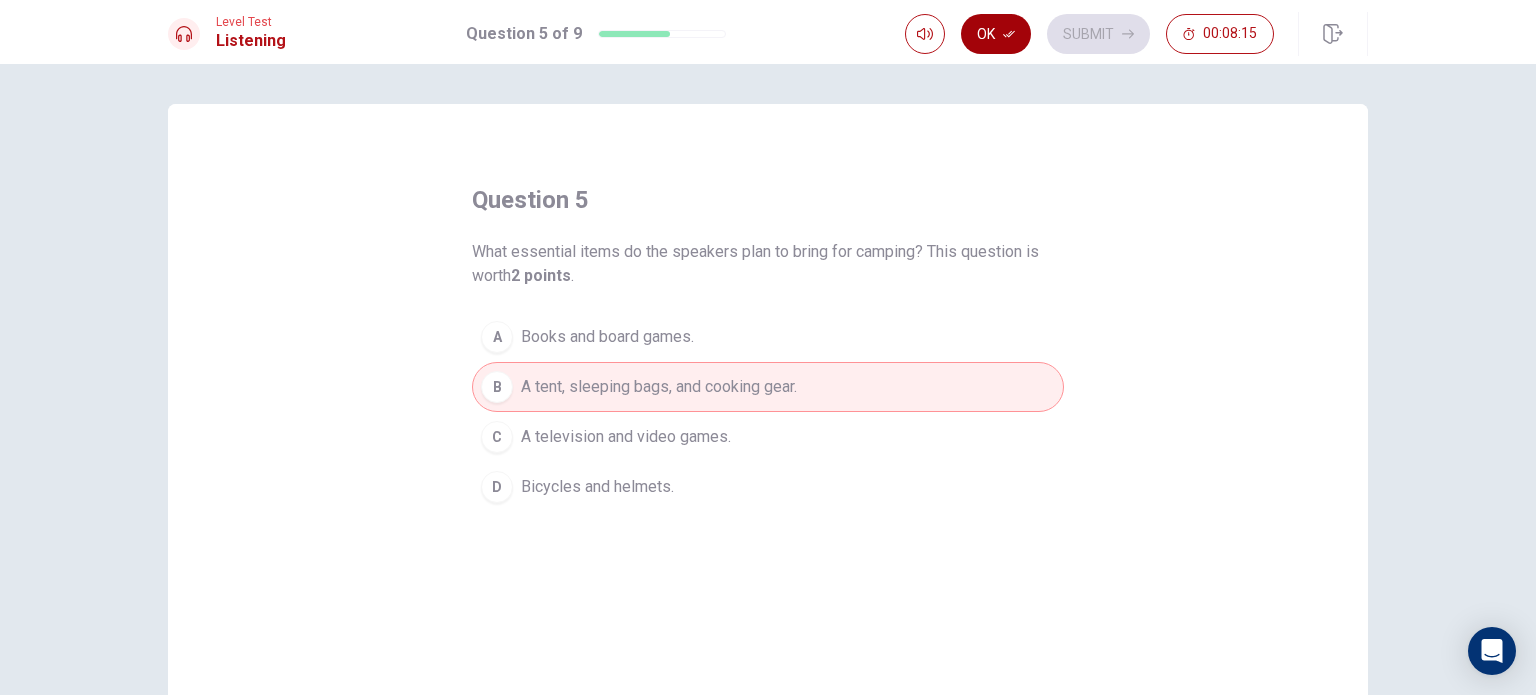 click on "Ok" at bounding box center (996, 34) 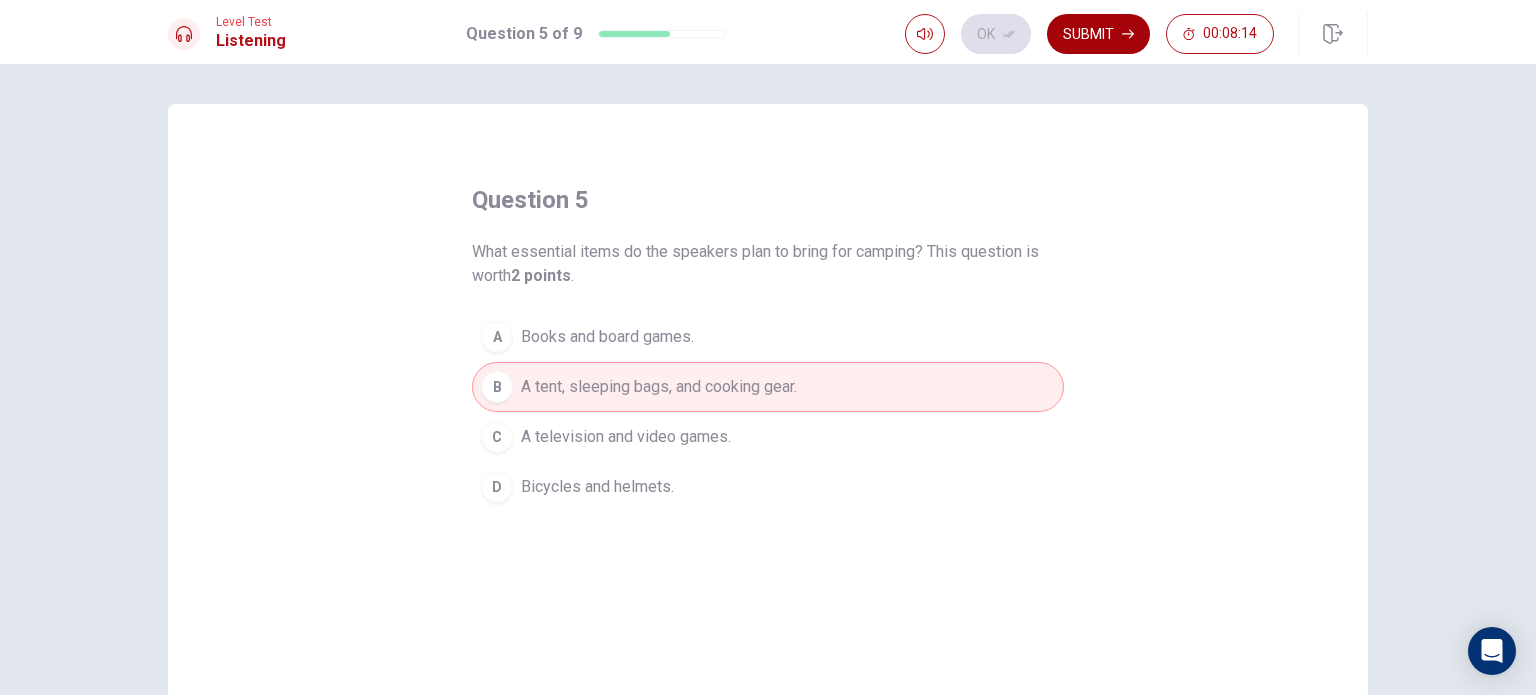 click on "Submit" at bounding box center (1098, 34) 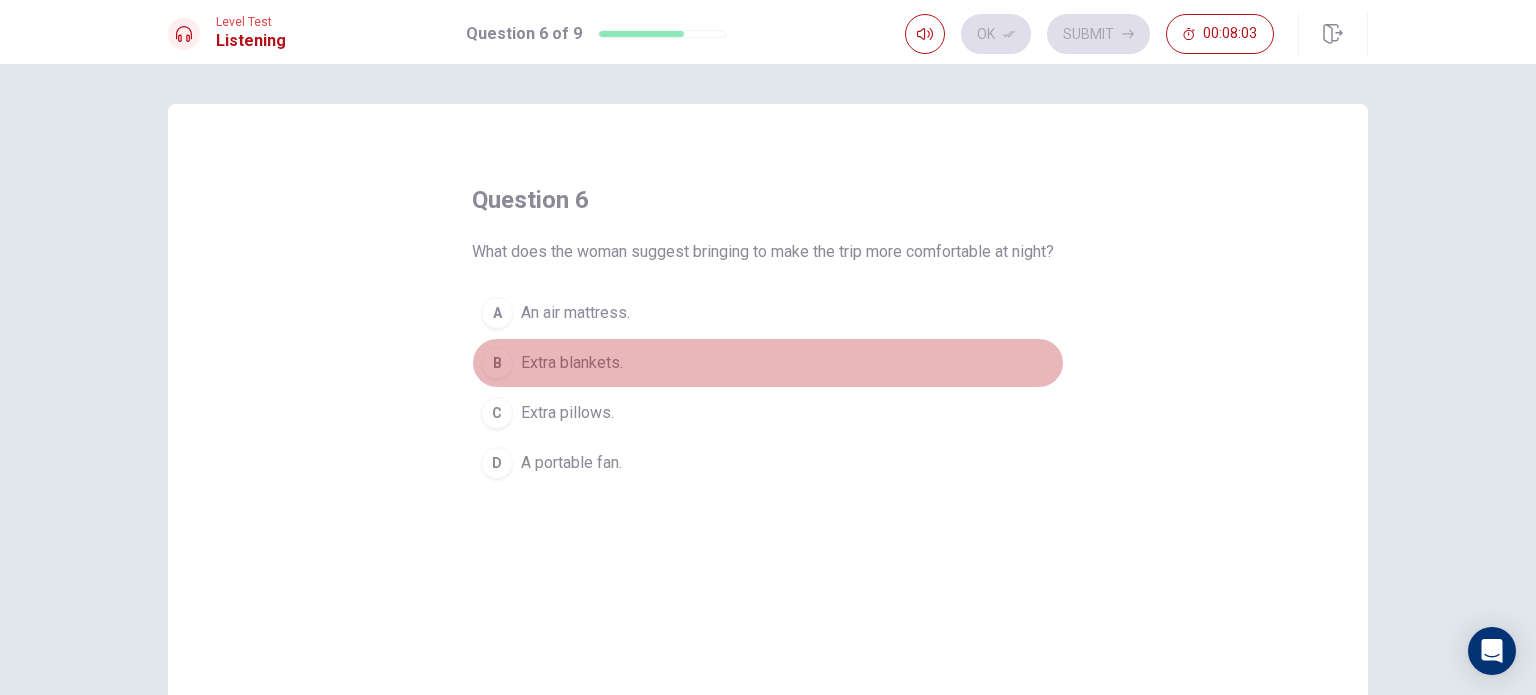 click on "Extra blankets." at bounding box center [575, 313] 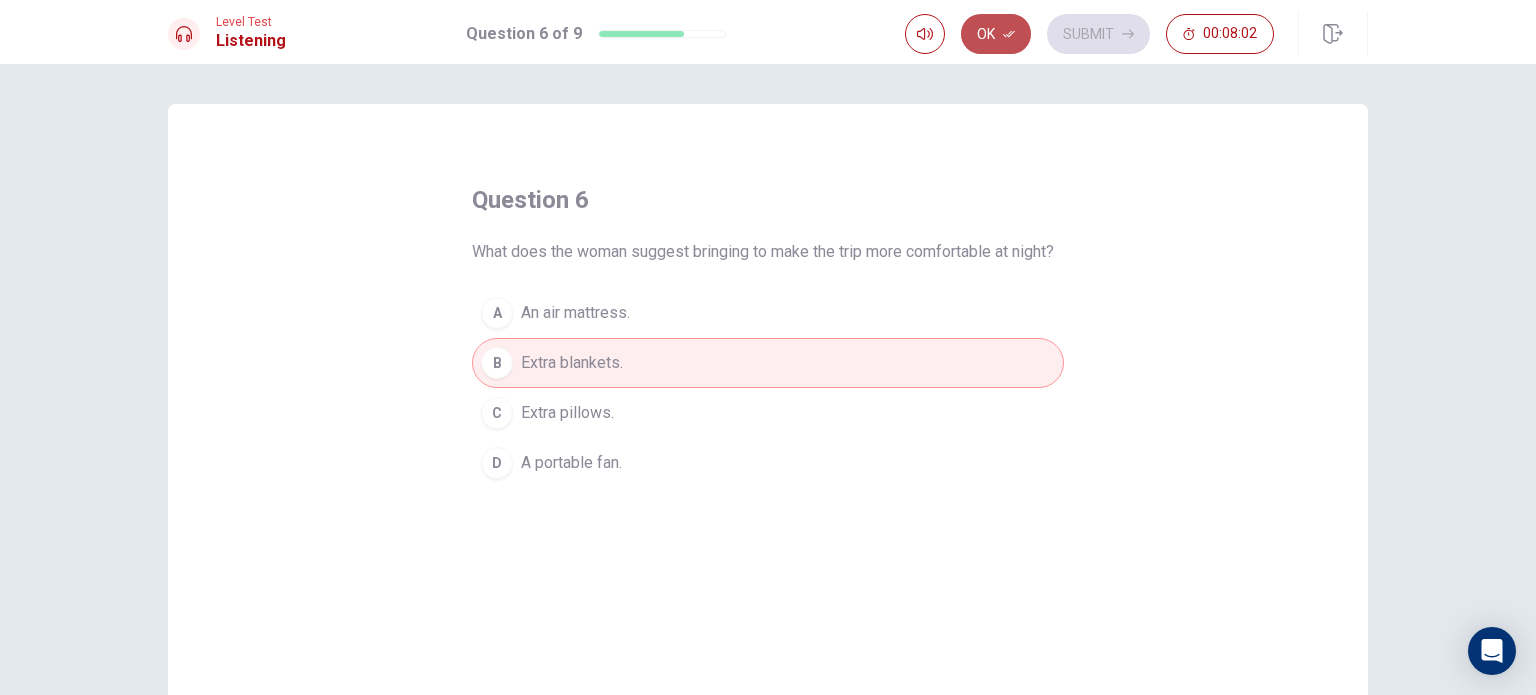 click on "Ok" at bounding box center (996, 34) 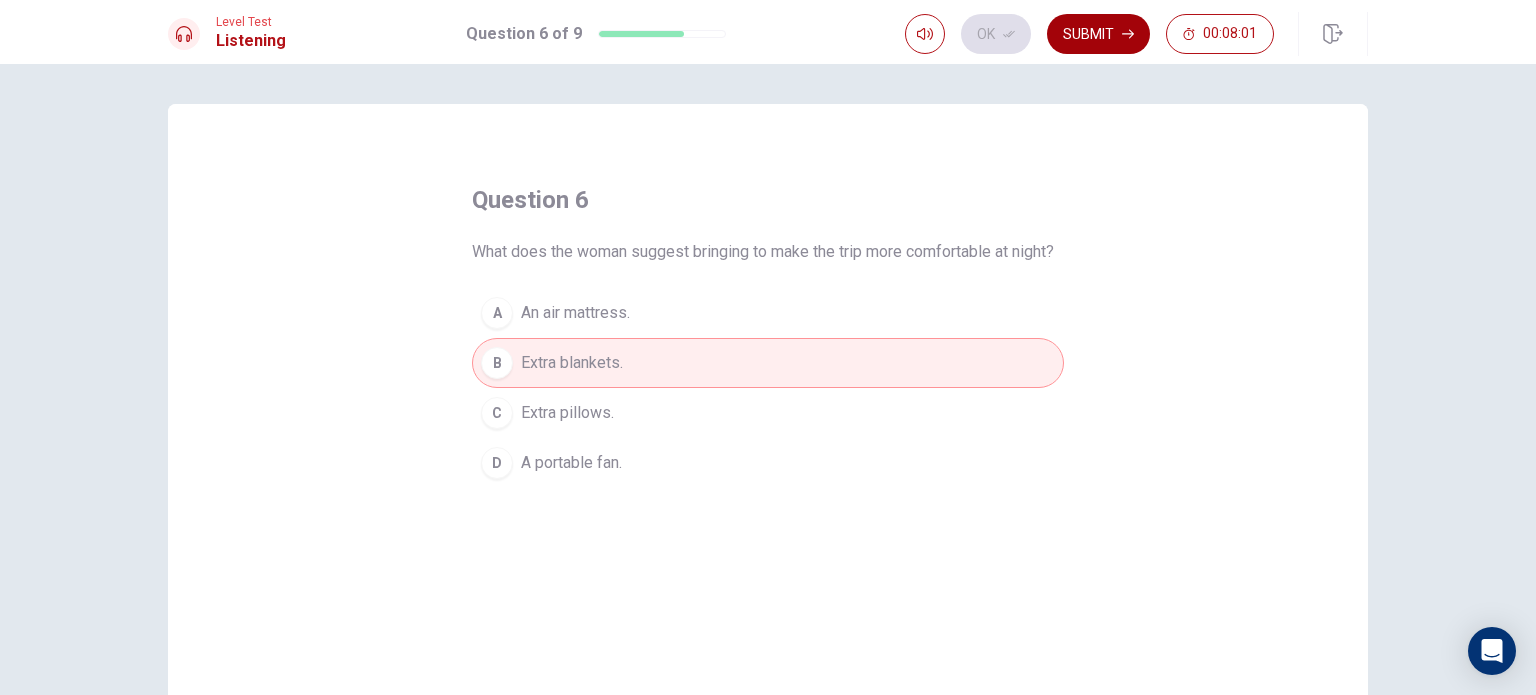 click on "Submit" at bounding box center [1098, 34] 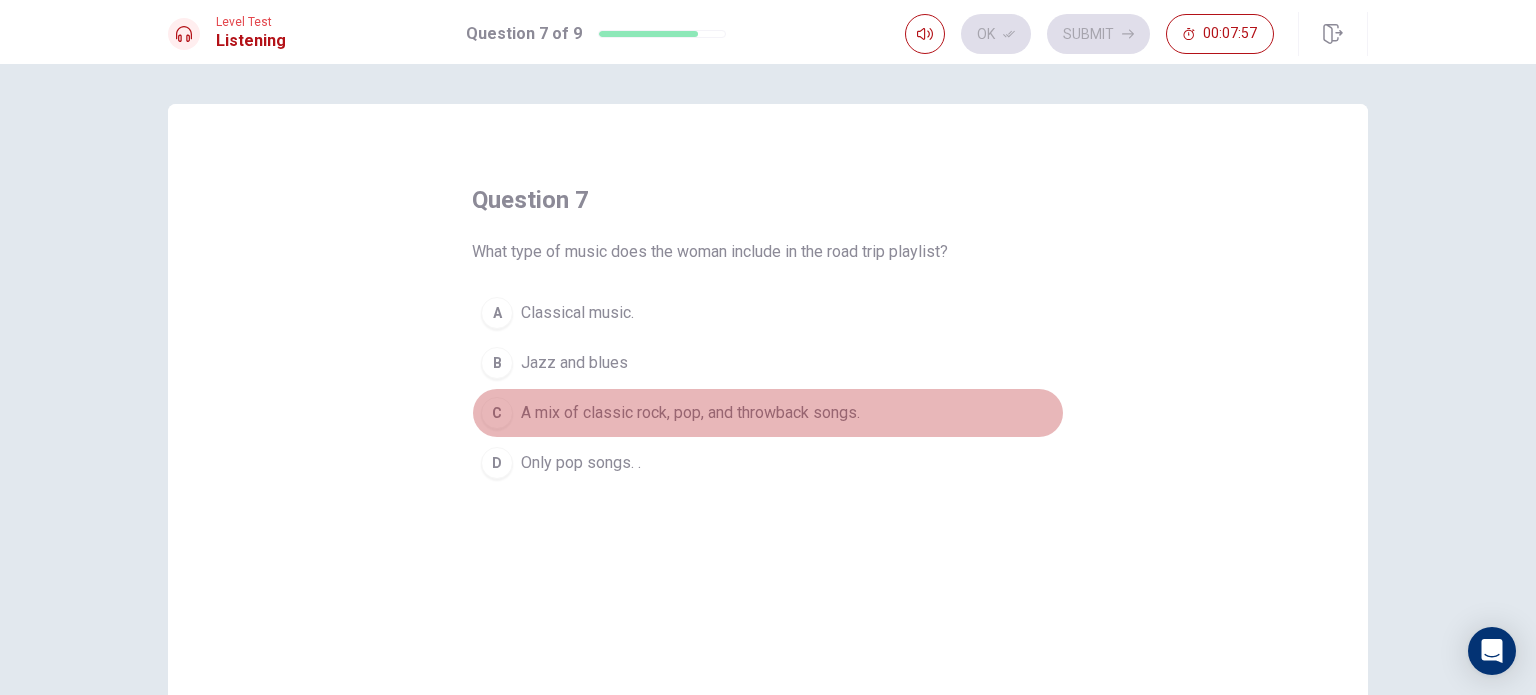 click on "A mix of classic rock, pop, and throwback songs." at bounding box center (577, 313) 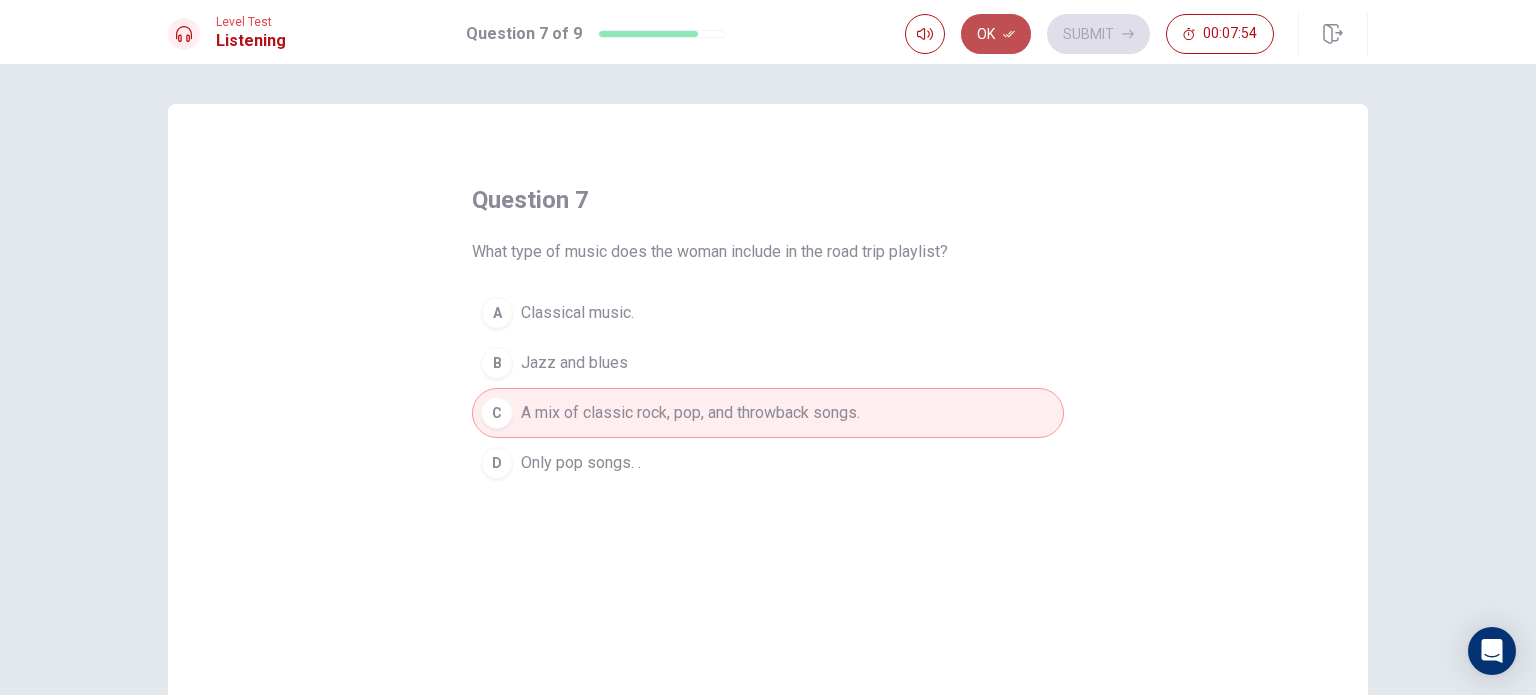 click on "Ok" at bounding box center (996, 34) 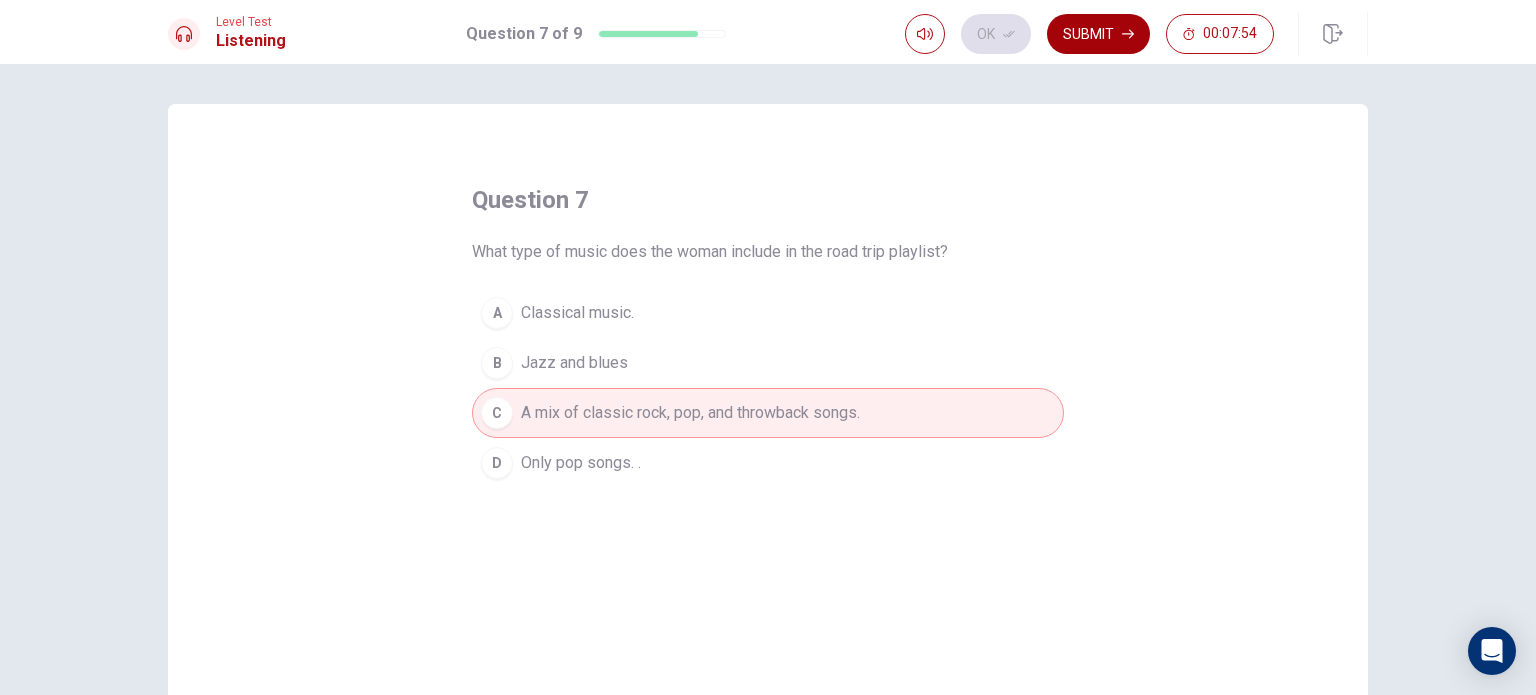 click on "Submit" at bounding box center [1098, 34] 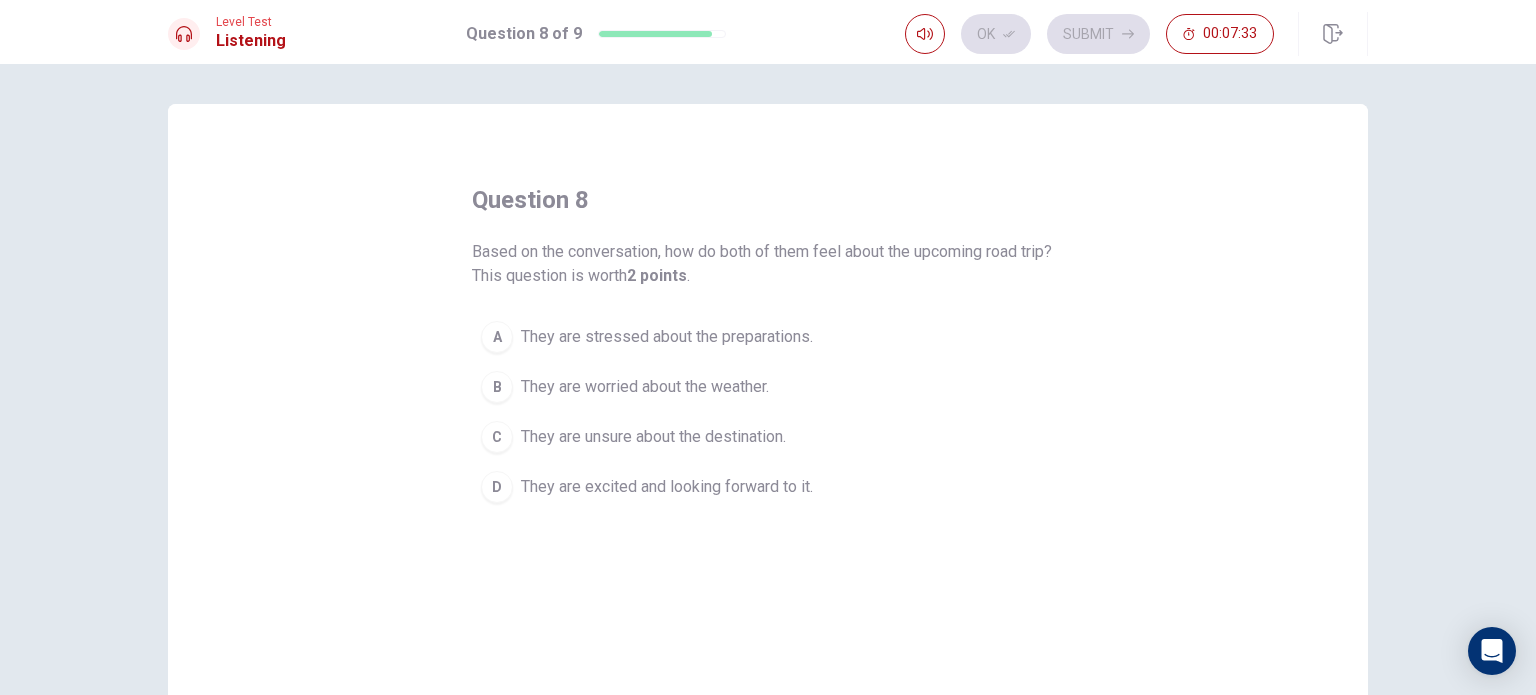 click on "They are excited and looking forward to it." at bounding box center [667, 337] 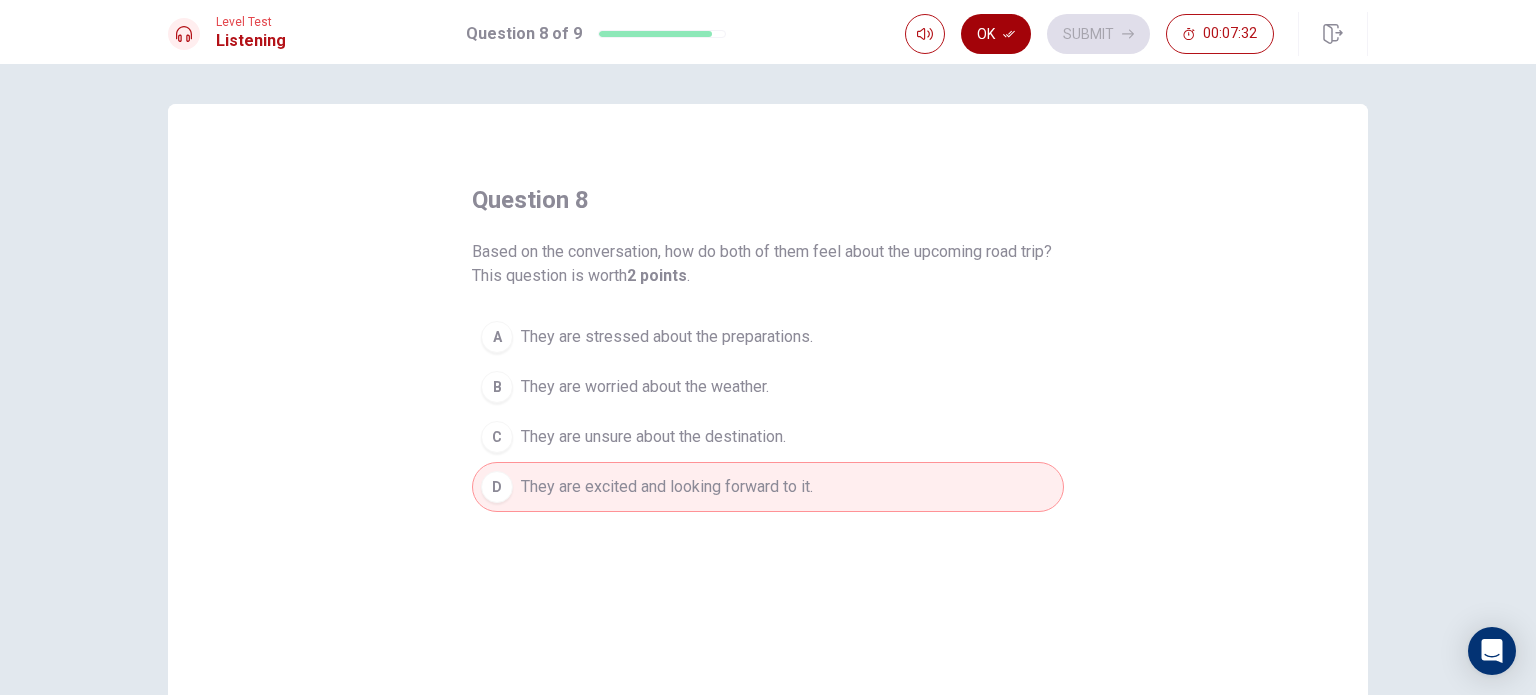 click on "Ok" at bounding box center [996, 34] 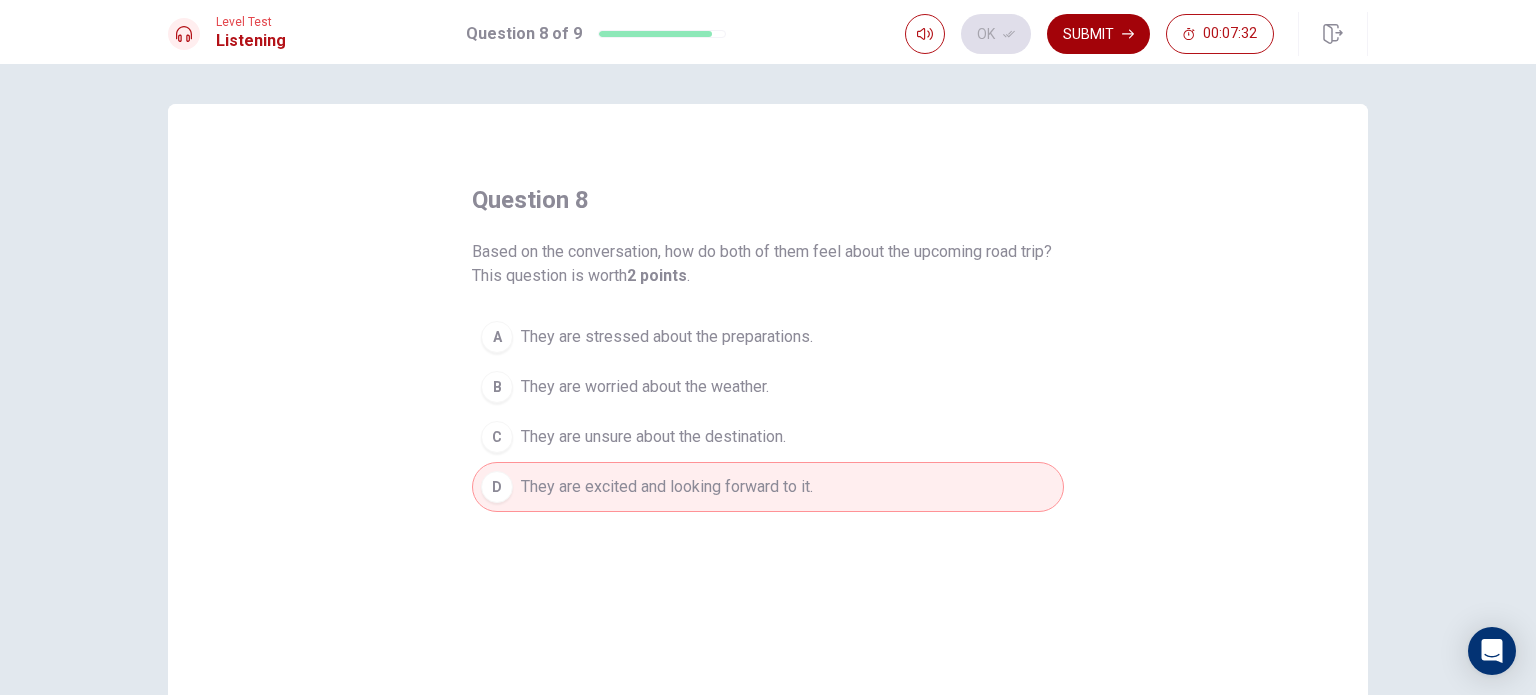 click on "Submit" at bounding box center [1098, 34] 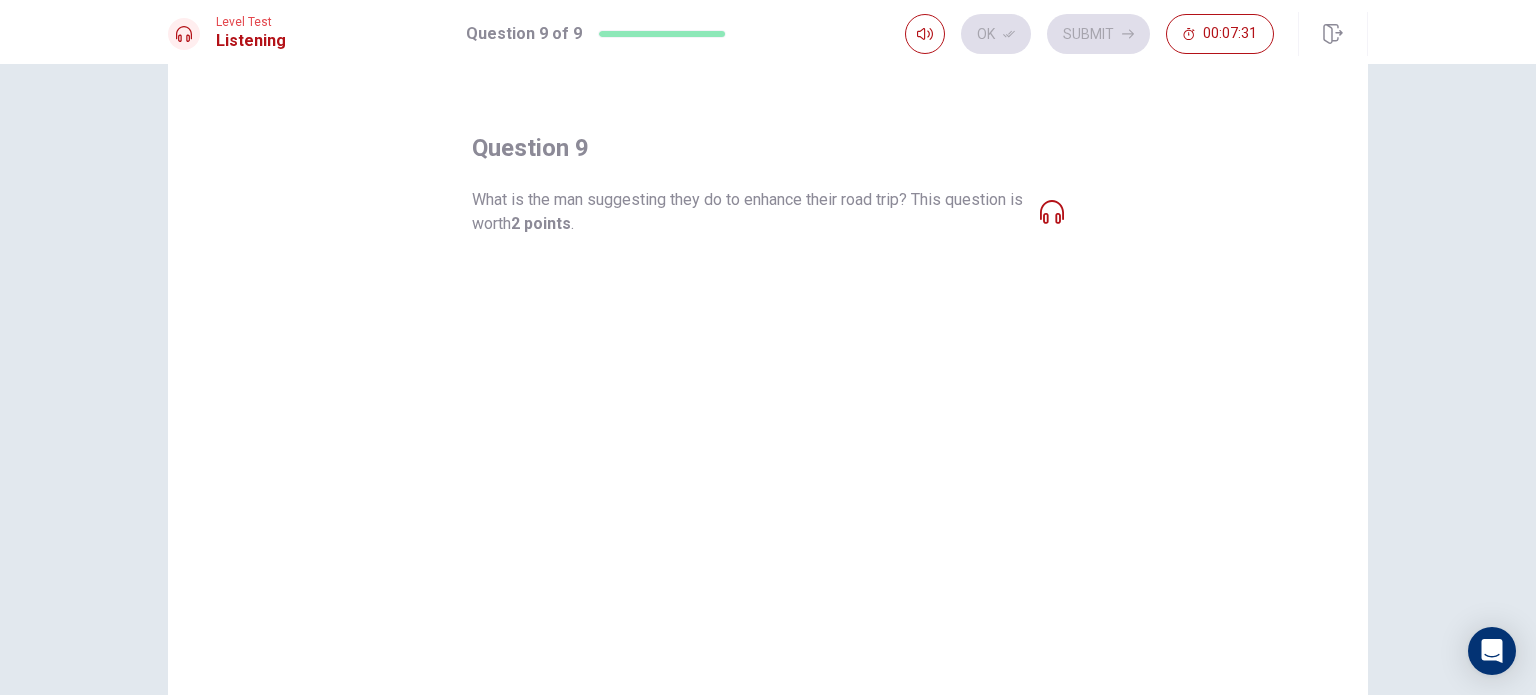 scroll, scrollTop: 100, scrollLeft: 0, axis: vertical 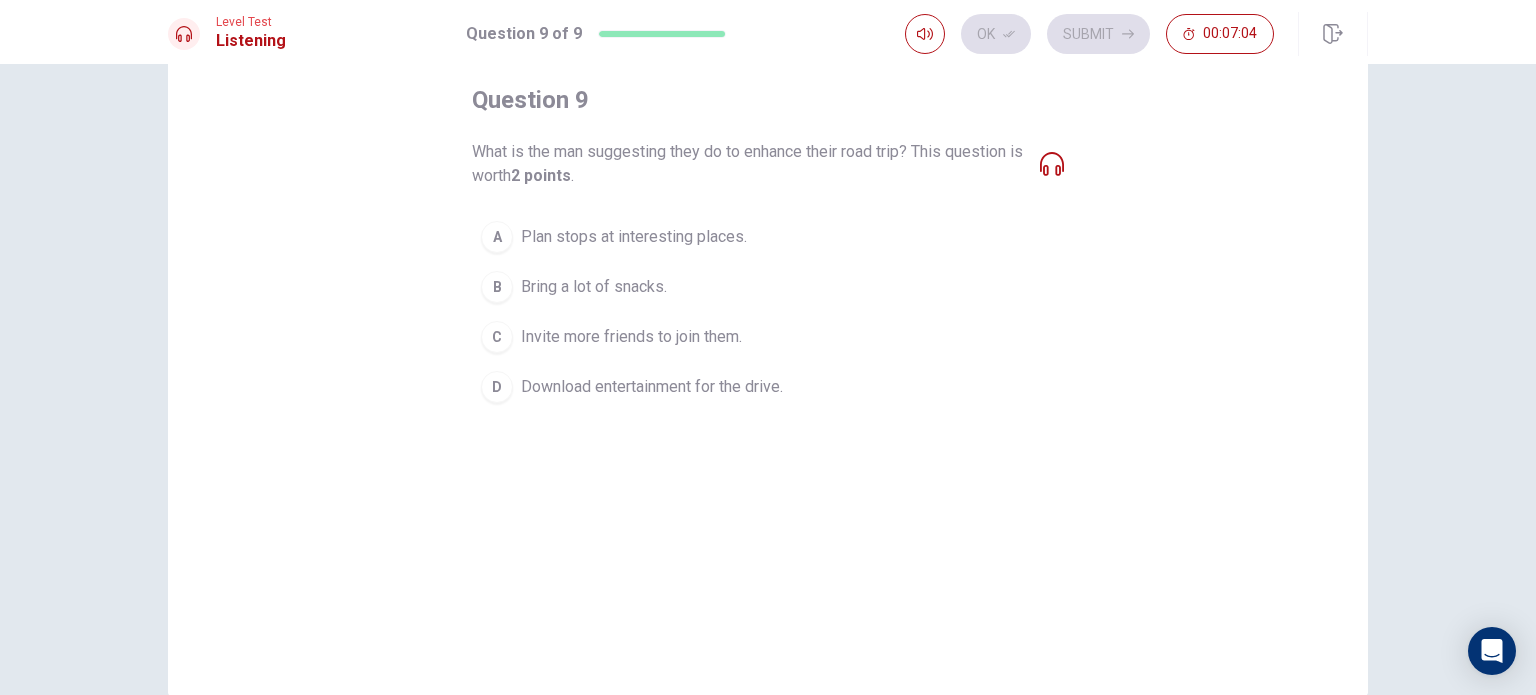 click on "Download entertainment for the drive." at bounding box center [634, 237] 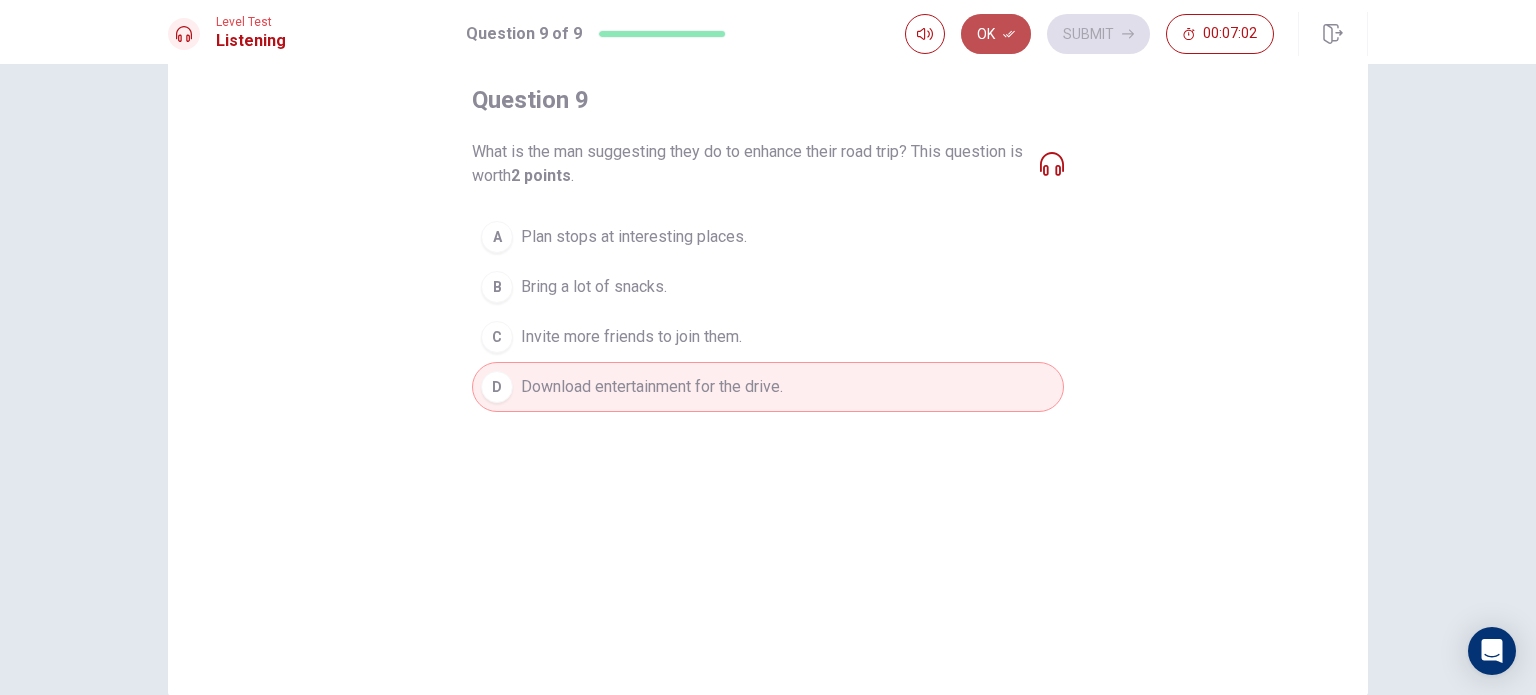 click at bounding box center (1009, 34) 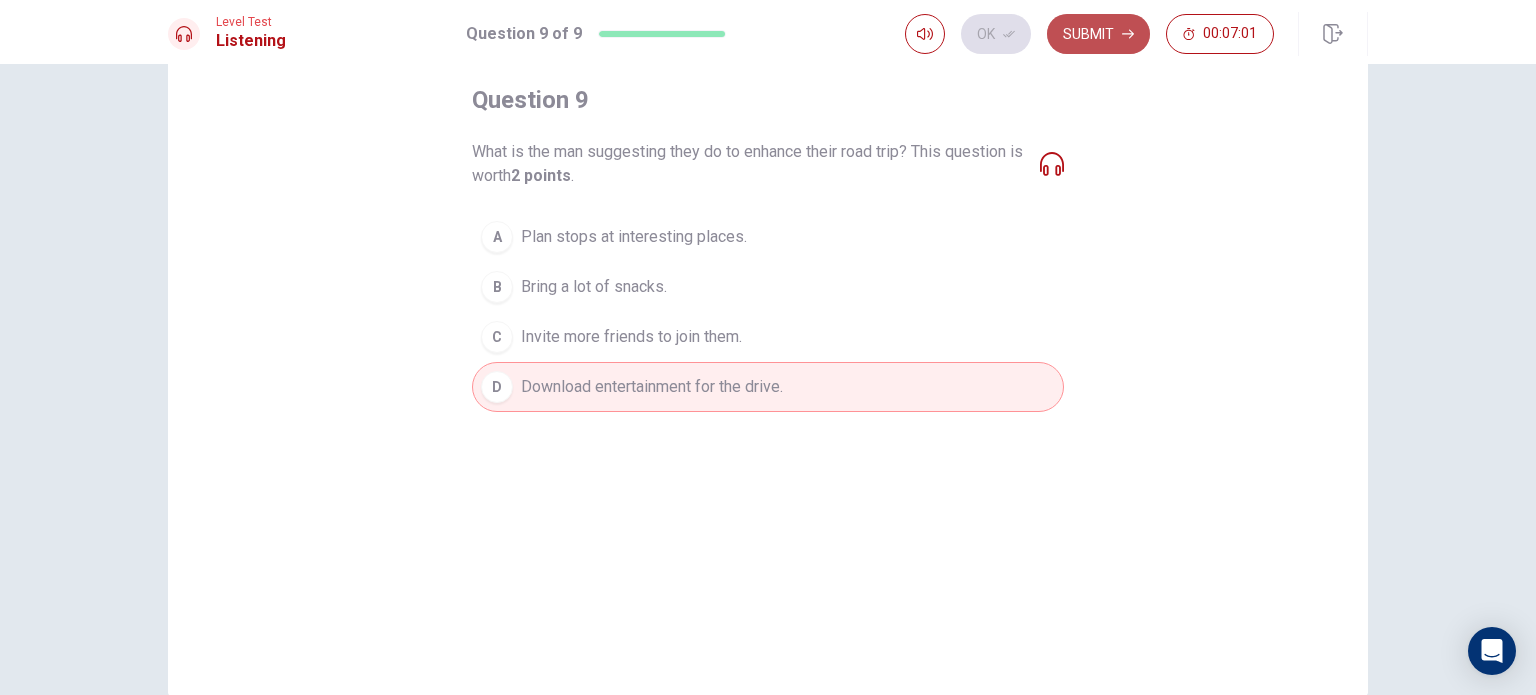 click on "Submit" at bounding box center [1098, 34] 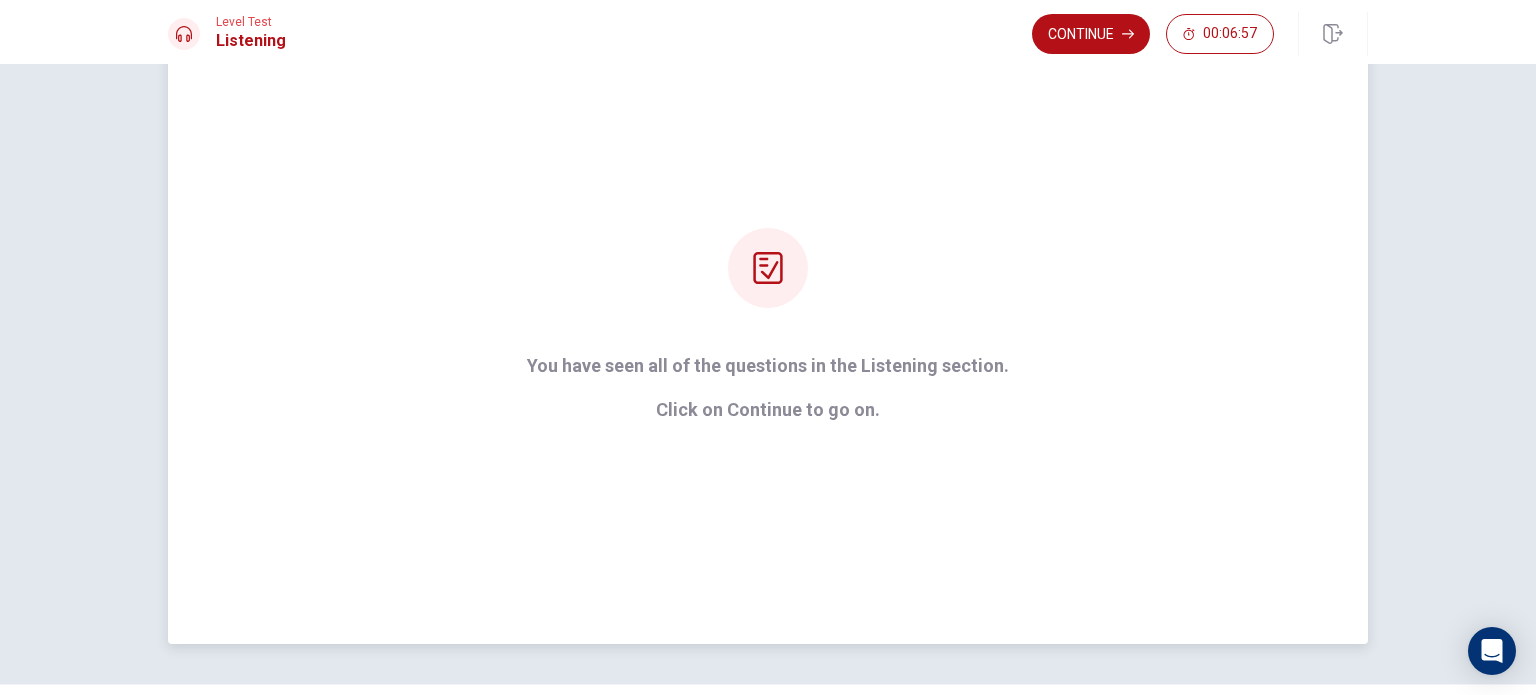 click at bounding box center (768, 268) 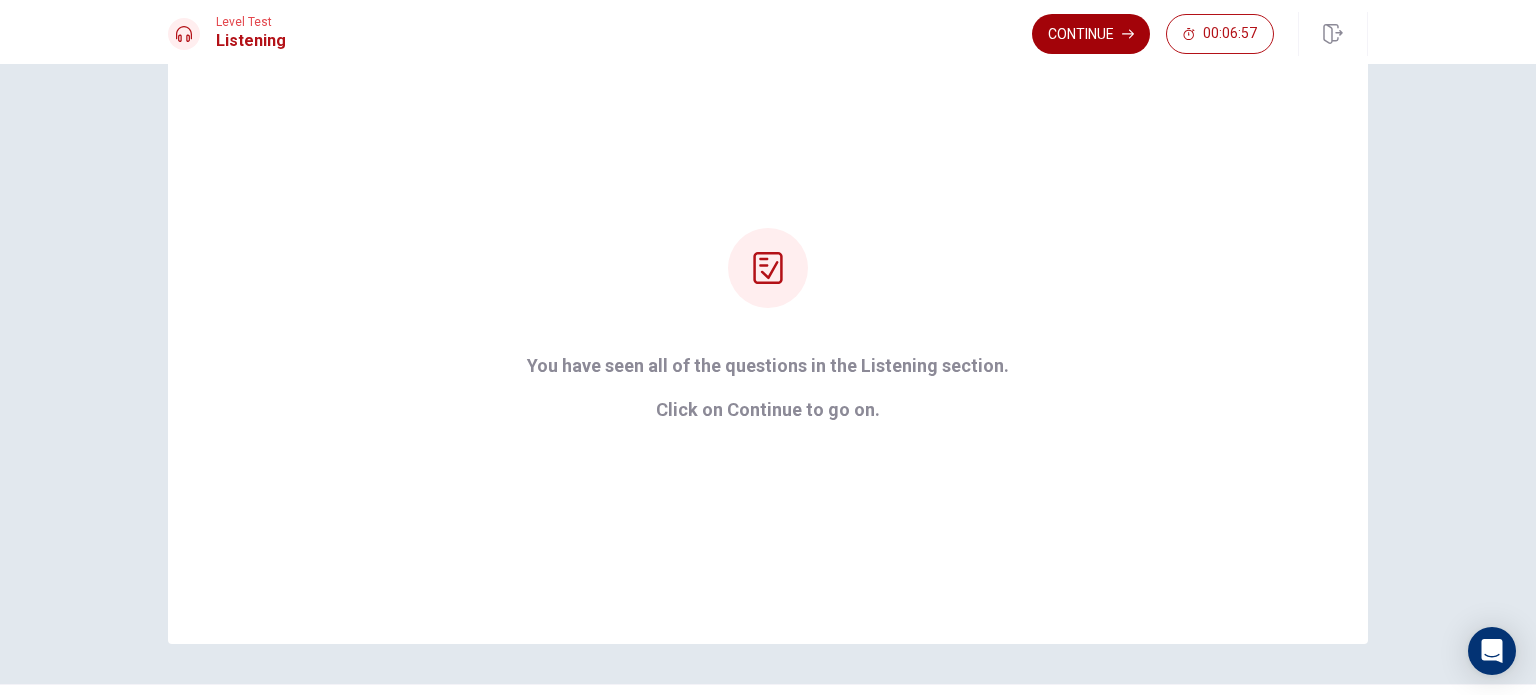 click on "Continue" at bounding box center [1091, 34] 